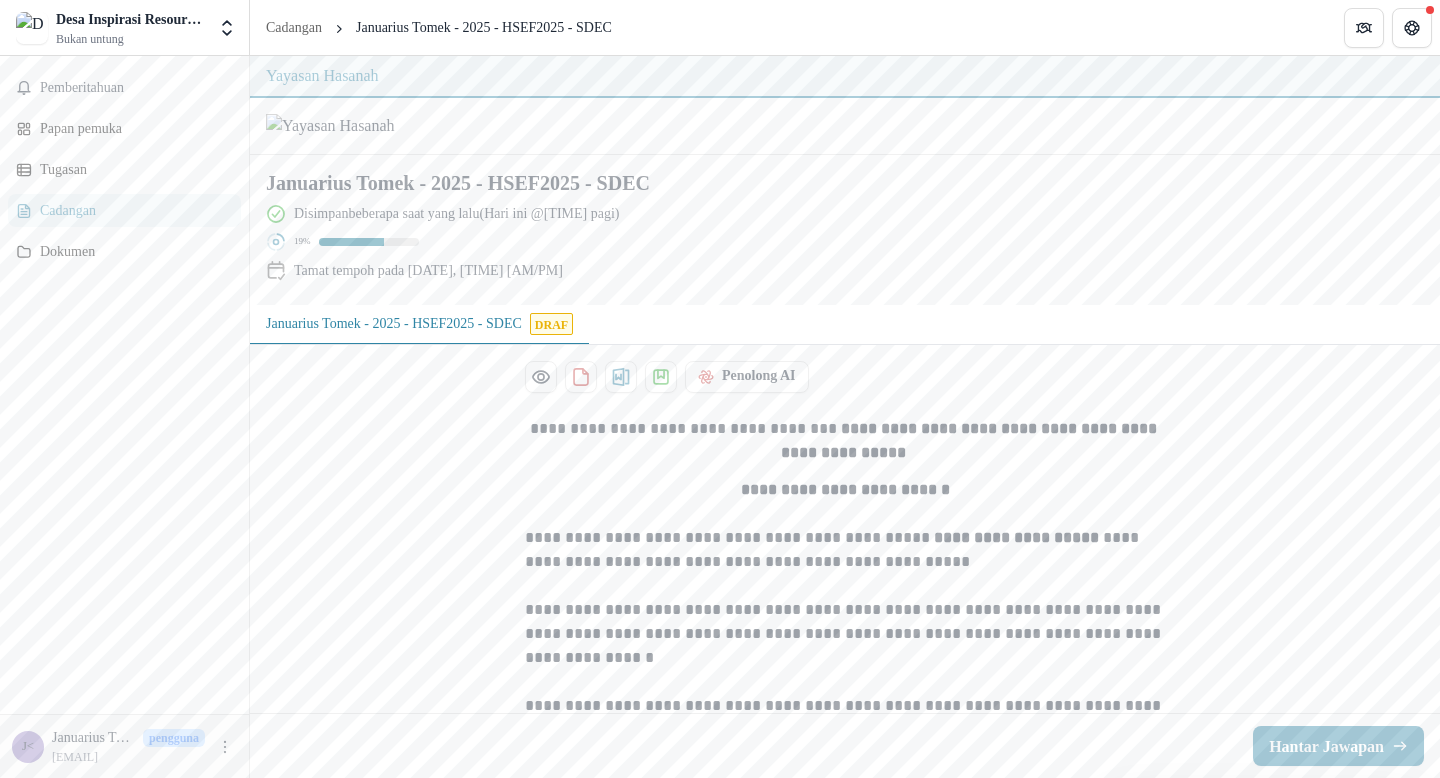 scroll, scrollTop: 0, scrollLeft: 0, axis: both 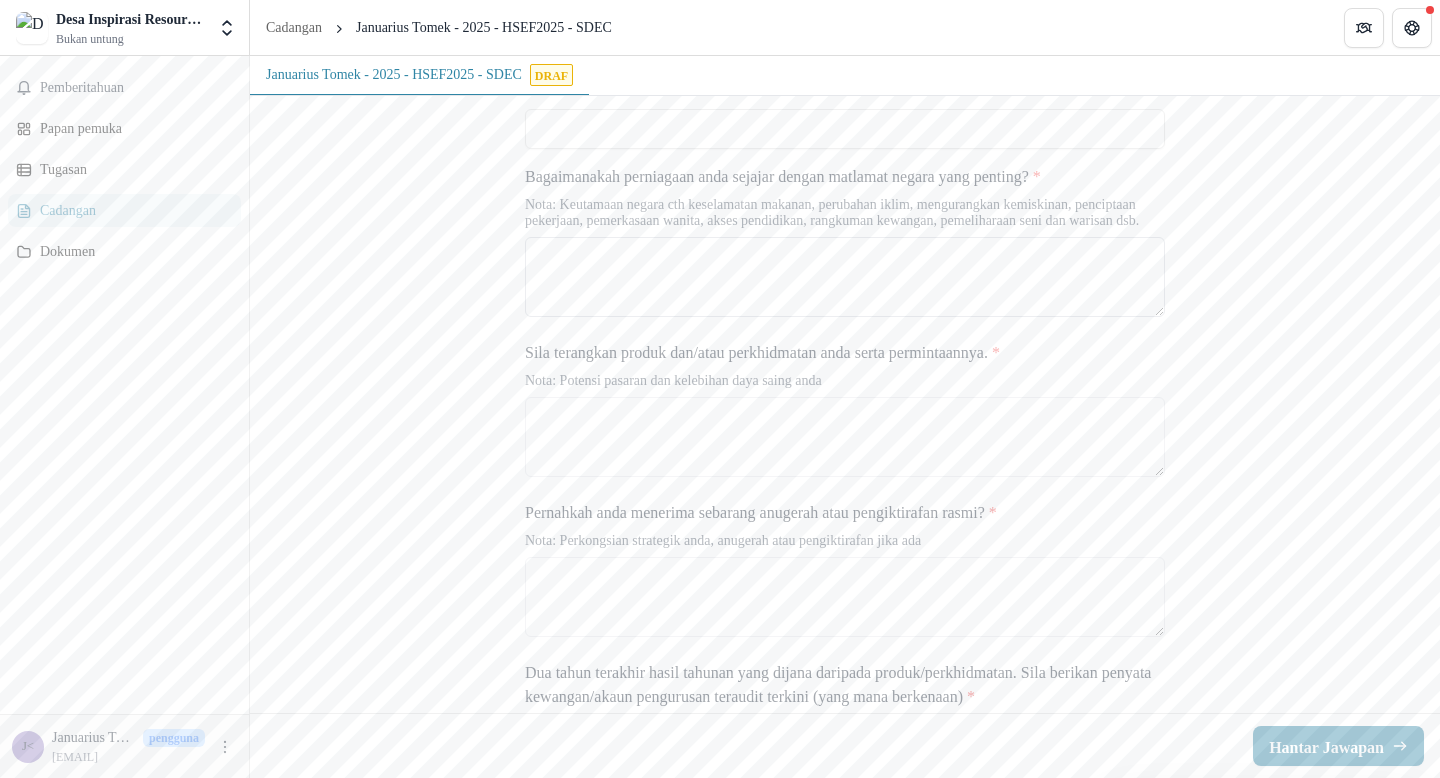 click on "Bagaimanakah perniagaan anda sejajar dengan matlamat negara yang penting?  *" at bounding box center [845, 277] 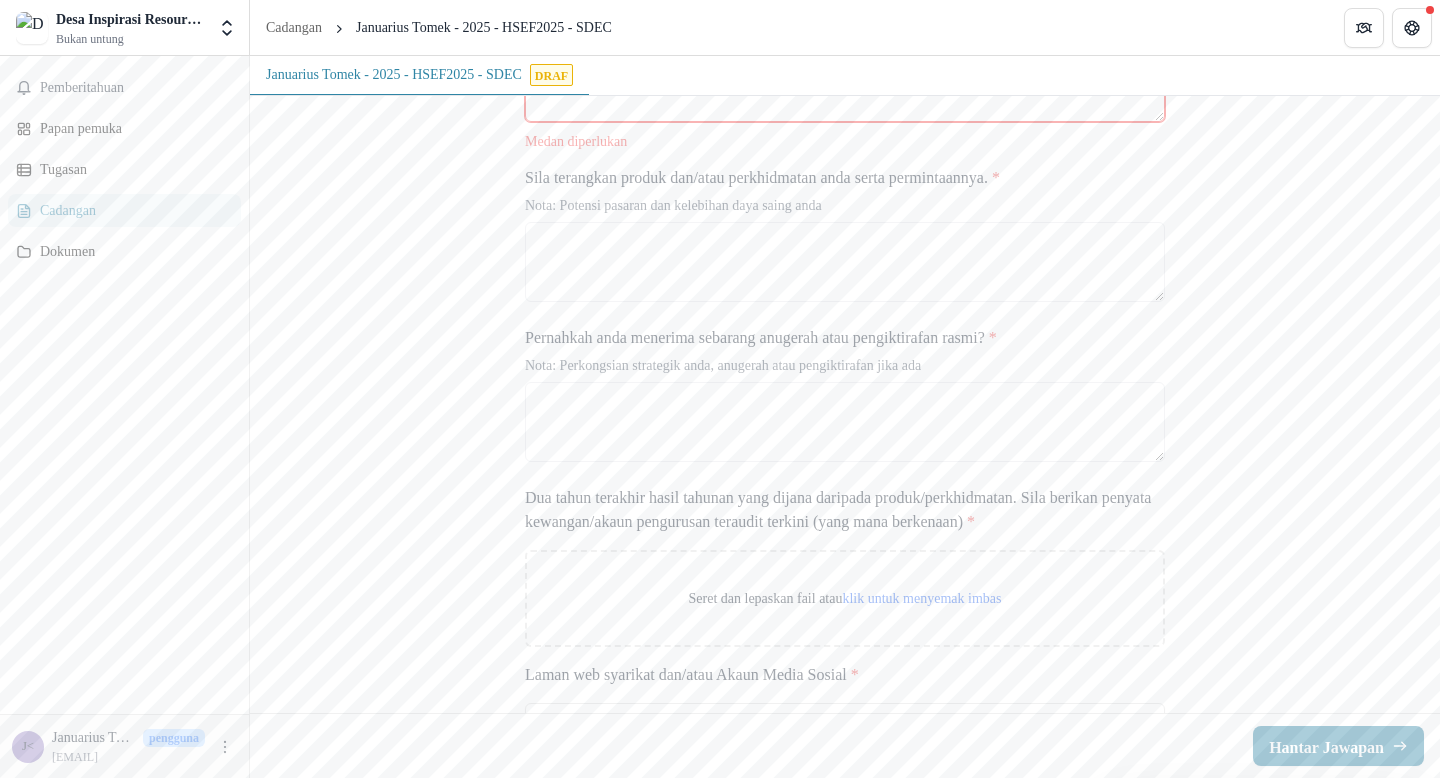 scroll, scrollTop: 3660, scrollLeft: 0, axis: vertical 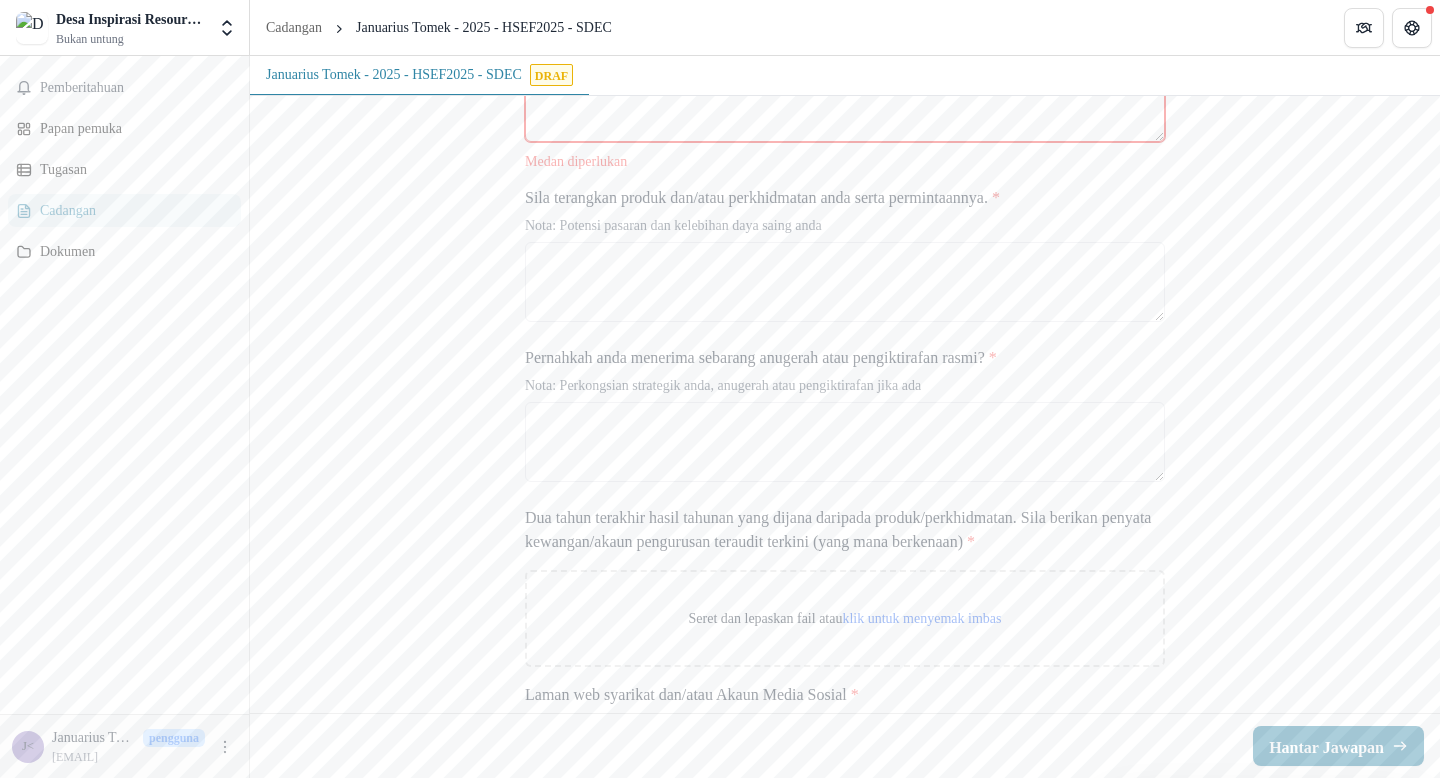 drag, startPoint x: 523, startPoint y: 161, endPoint x: 1127, endPoint y: 169, distance: 604.053 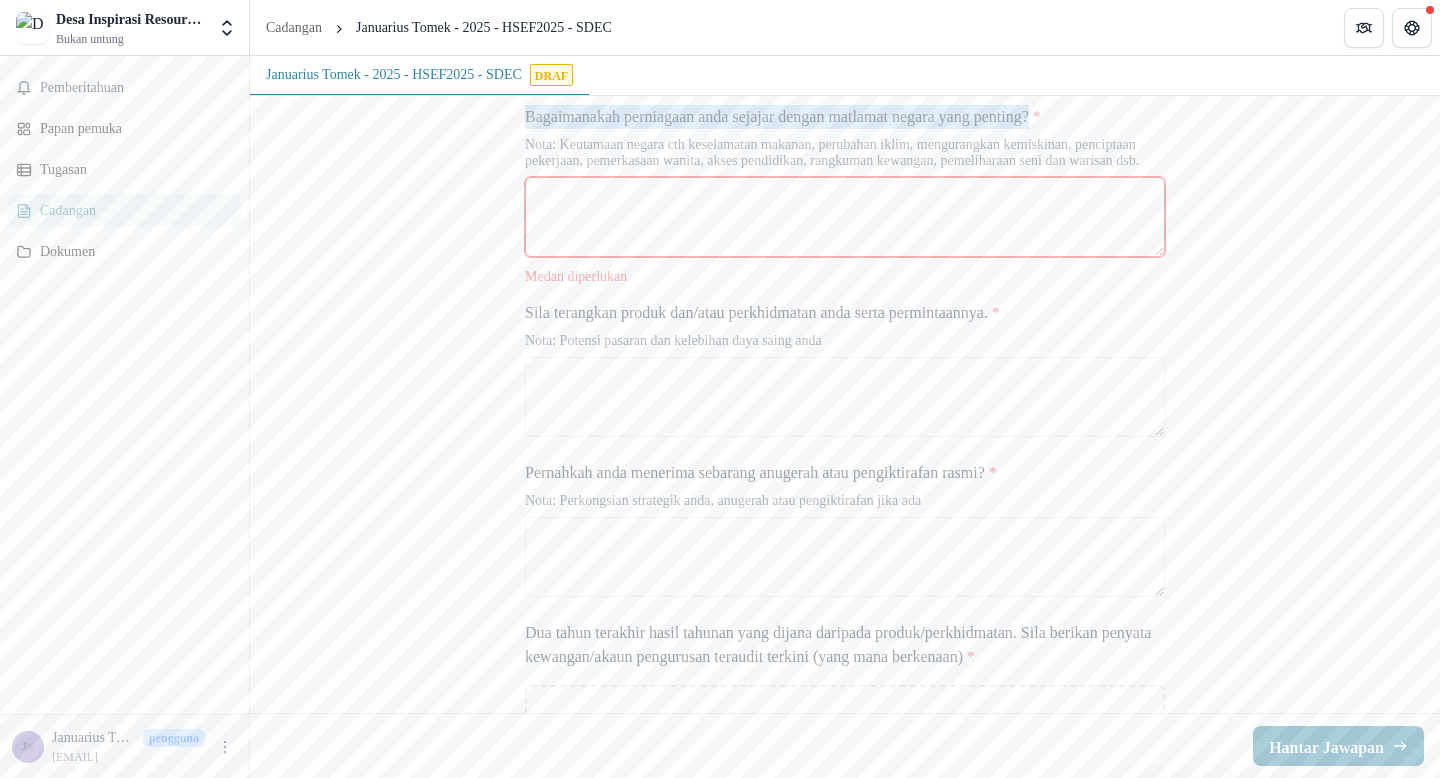 scroll, scrollTop: 3465, scrollLeft: 0, axis: vertical 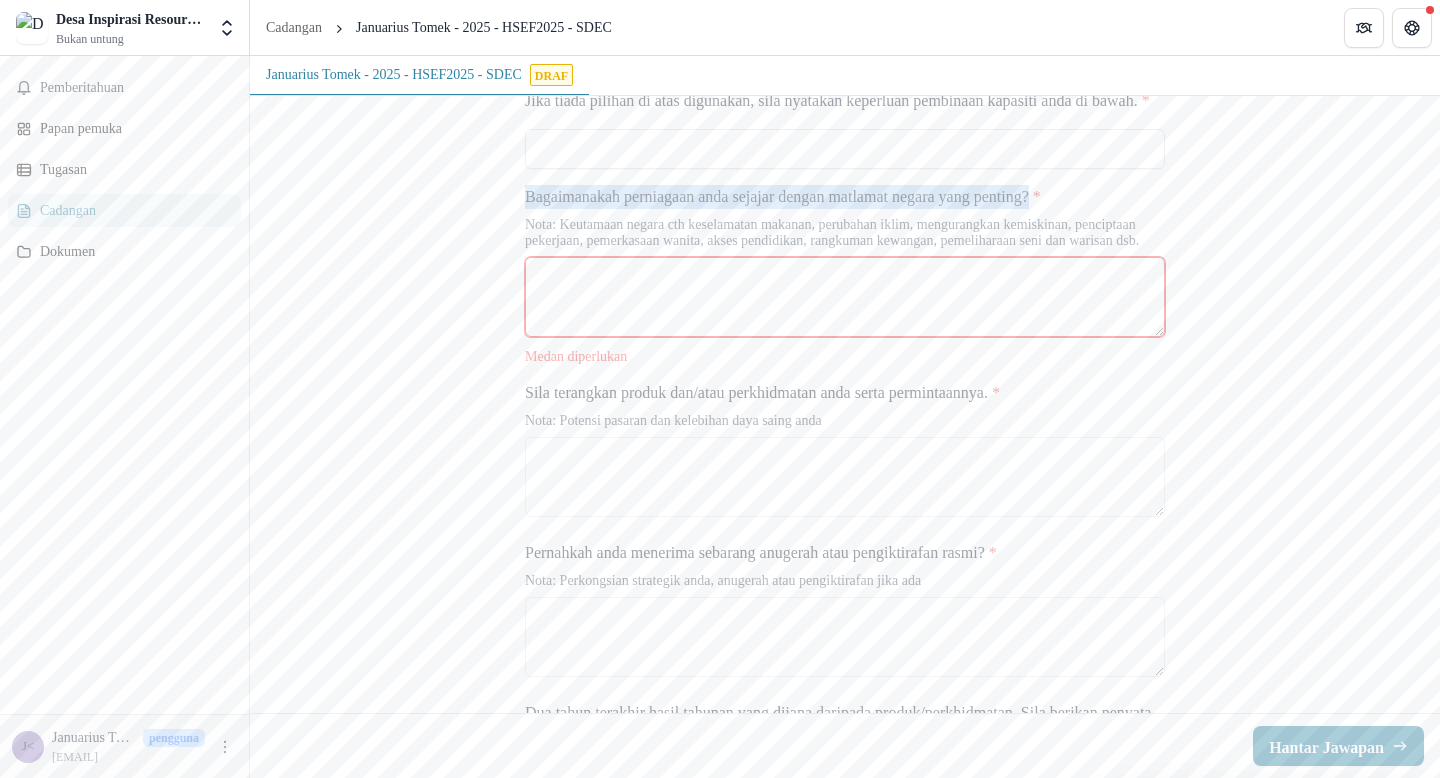 copy on "Bagaimanakah perniagaan anda sejajar dengan matlamat negara yang penting?" 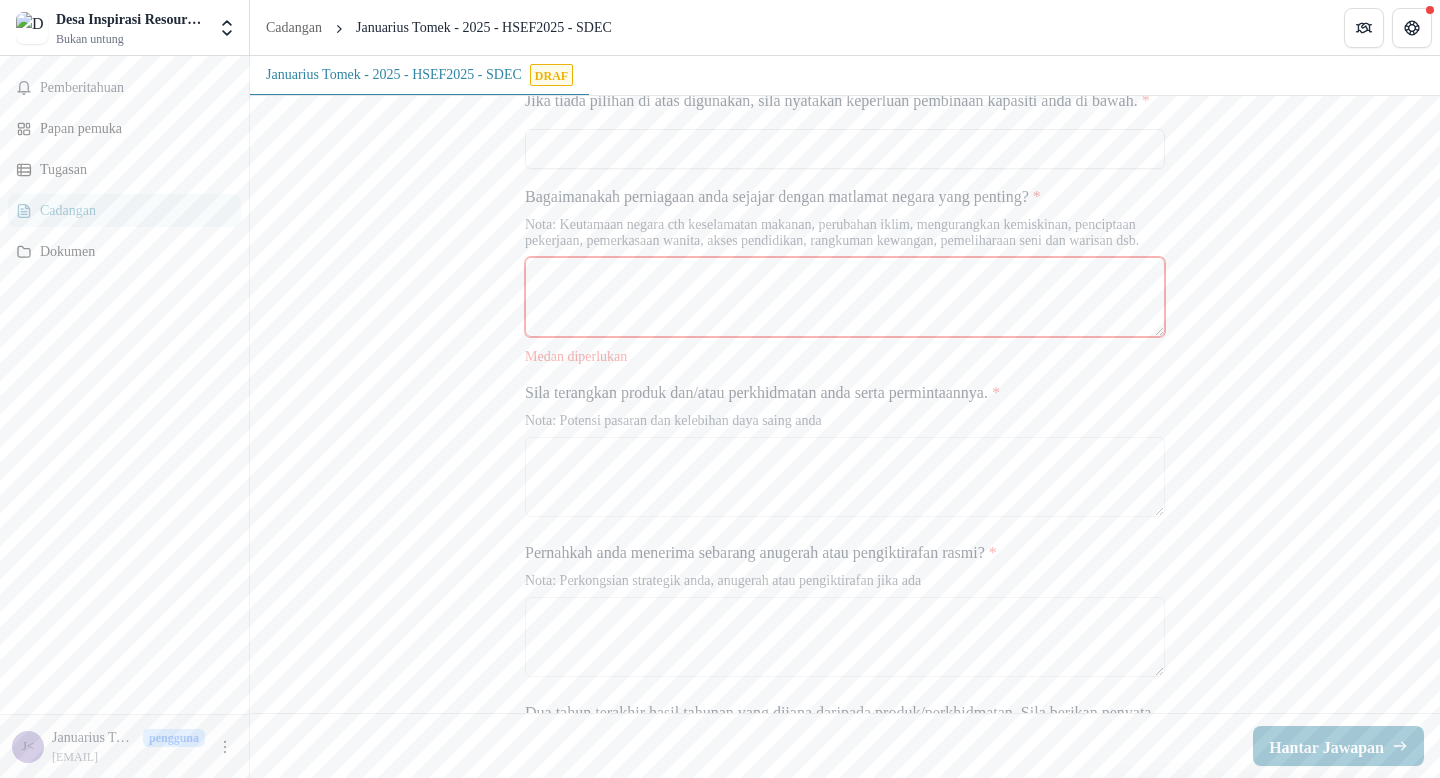 click on "Bagaimanakah perniagaan anda sejajar dengan matlamat negara yang penting?  *" at bounding box center [845, 297] 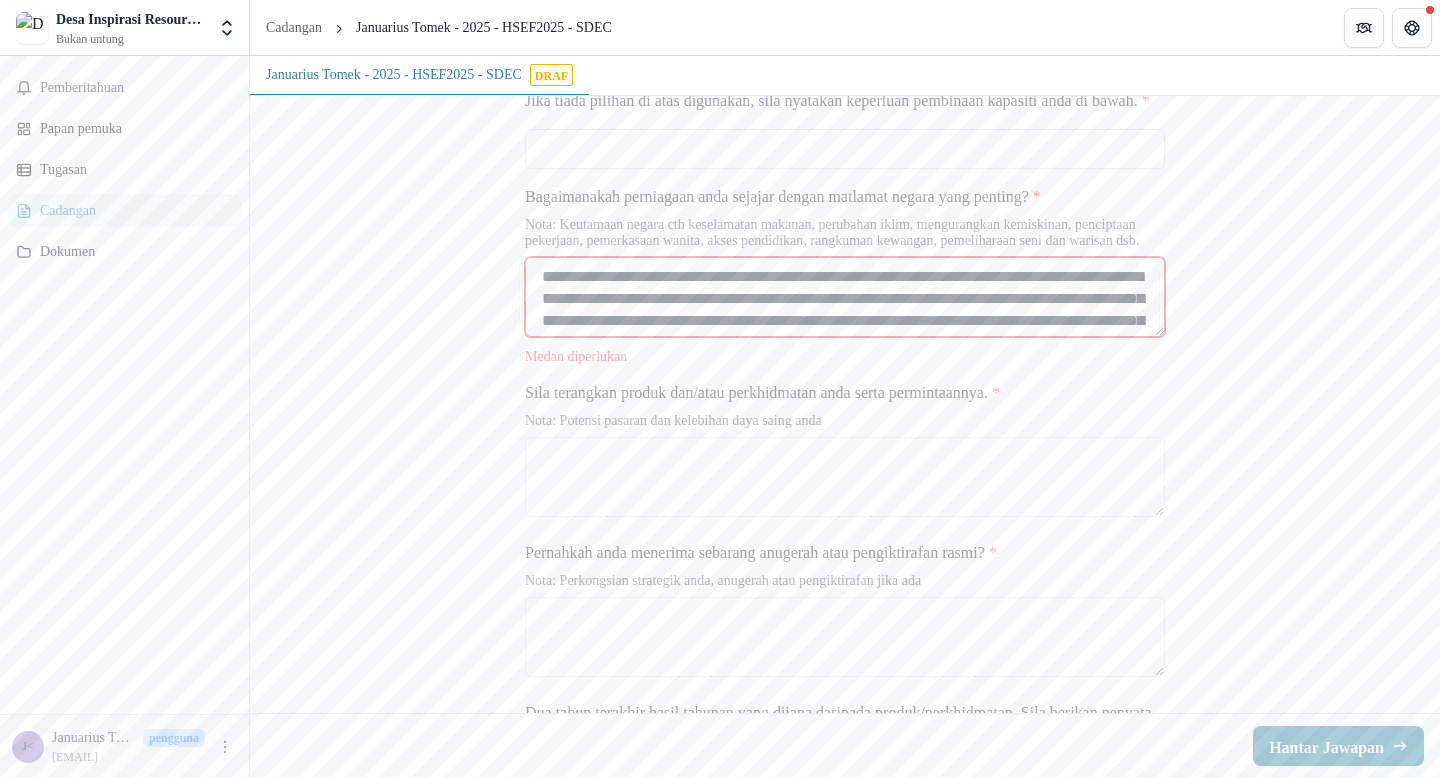 scroll, scrollTop: 61, scrollLeft: 0, axis: vertical 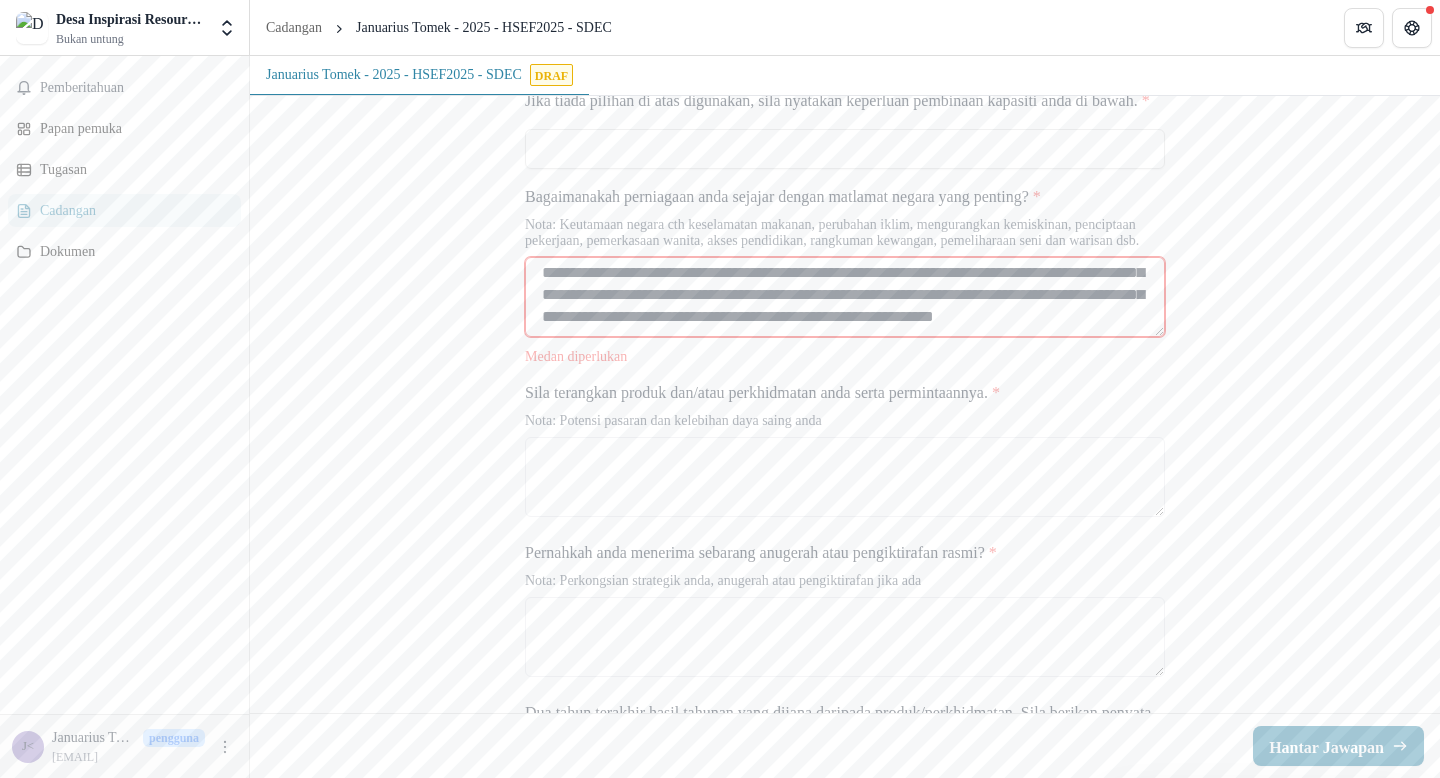 type on "**********" 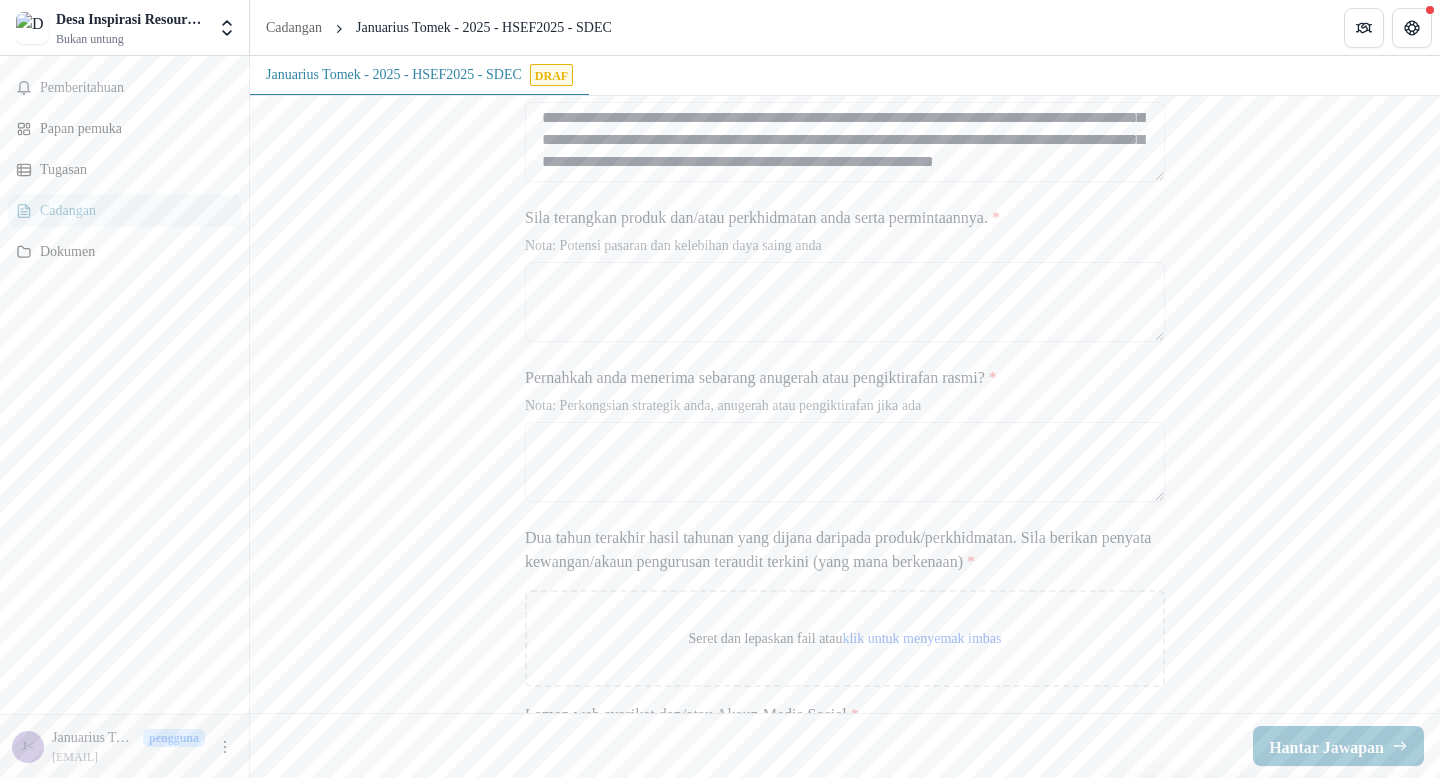 scroll, scrollTop: 3622, scrollLeft: 0, axis: vertical 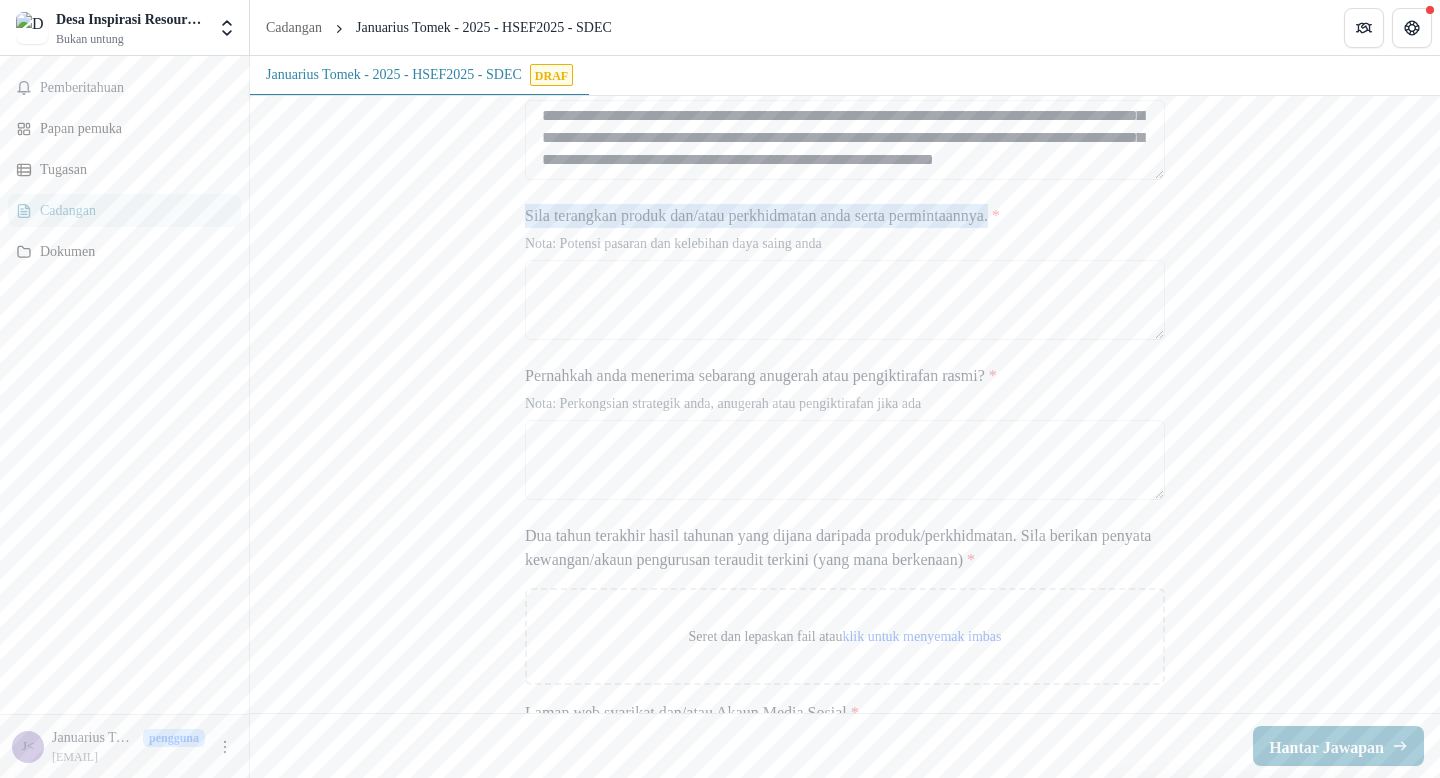 drag, startPoint x: 524, startPoint y: 396, endPoint x: 1079, endPoint y: 406, distance: 555.0901 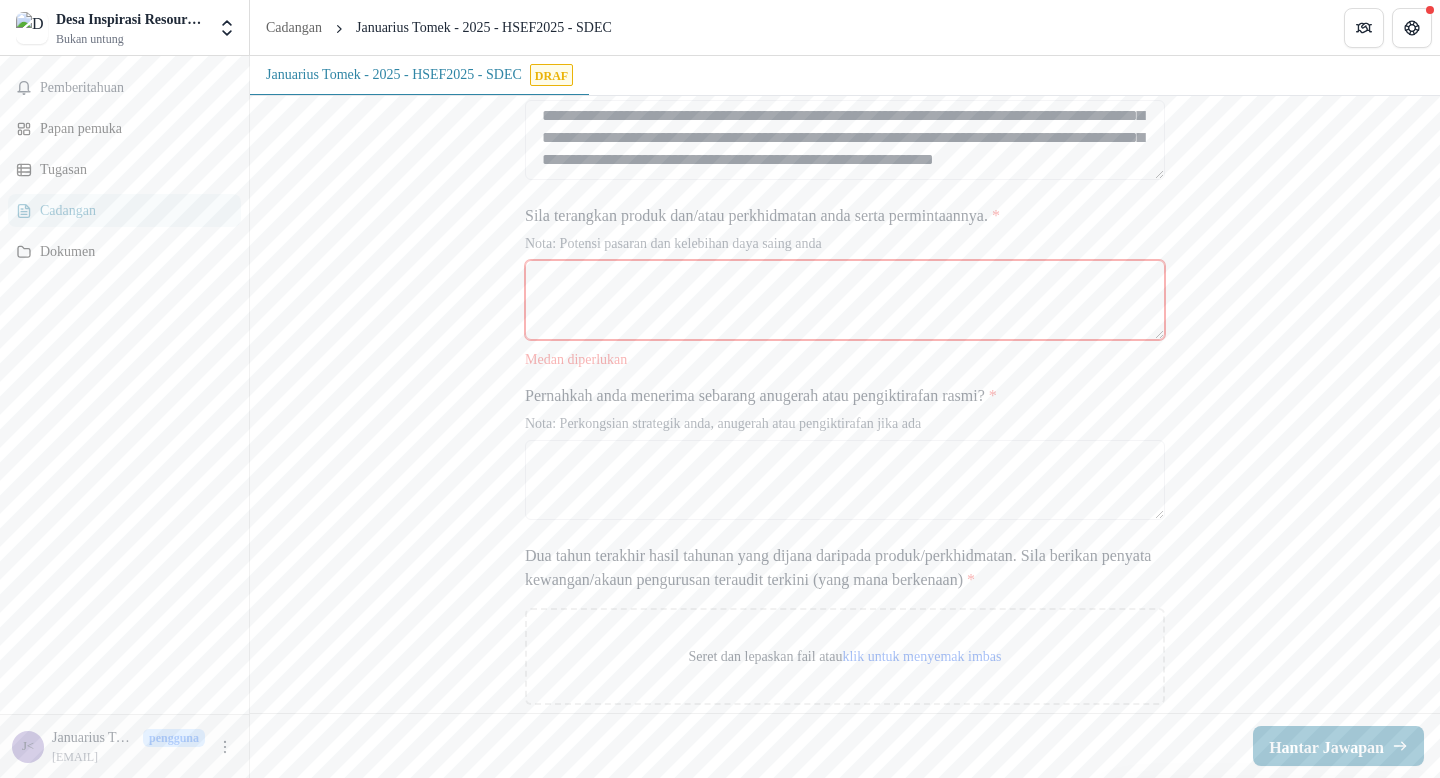 click on "Sila terangkan produk dan/atau perkhidmatan anda serta permintaannya.  *" at bounding box center [845, 300] 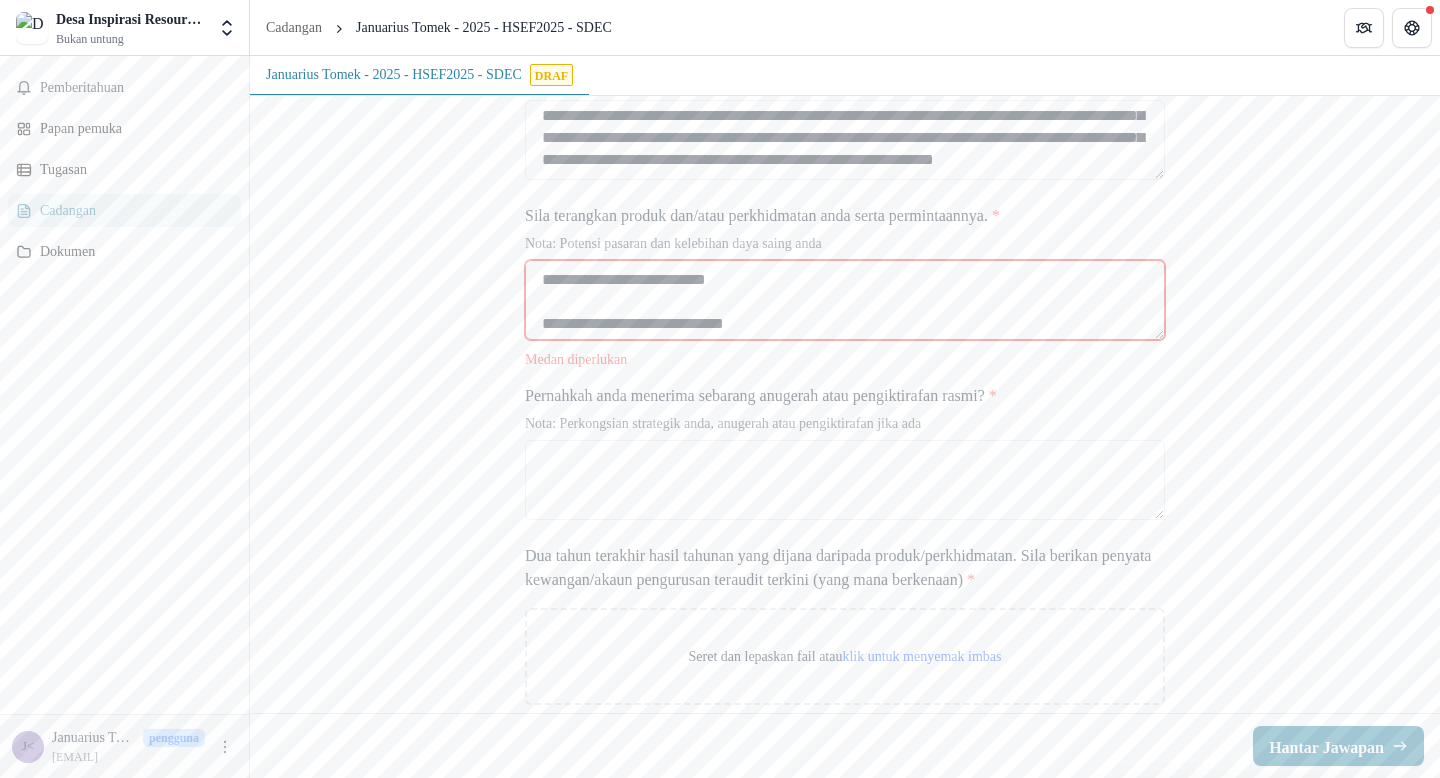 scroll, scrollTop: 413, scrollLeft: 0, axis: vertical 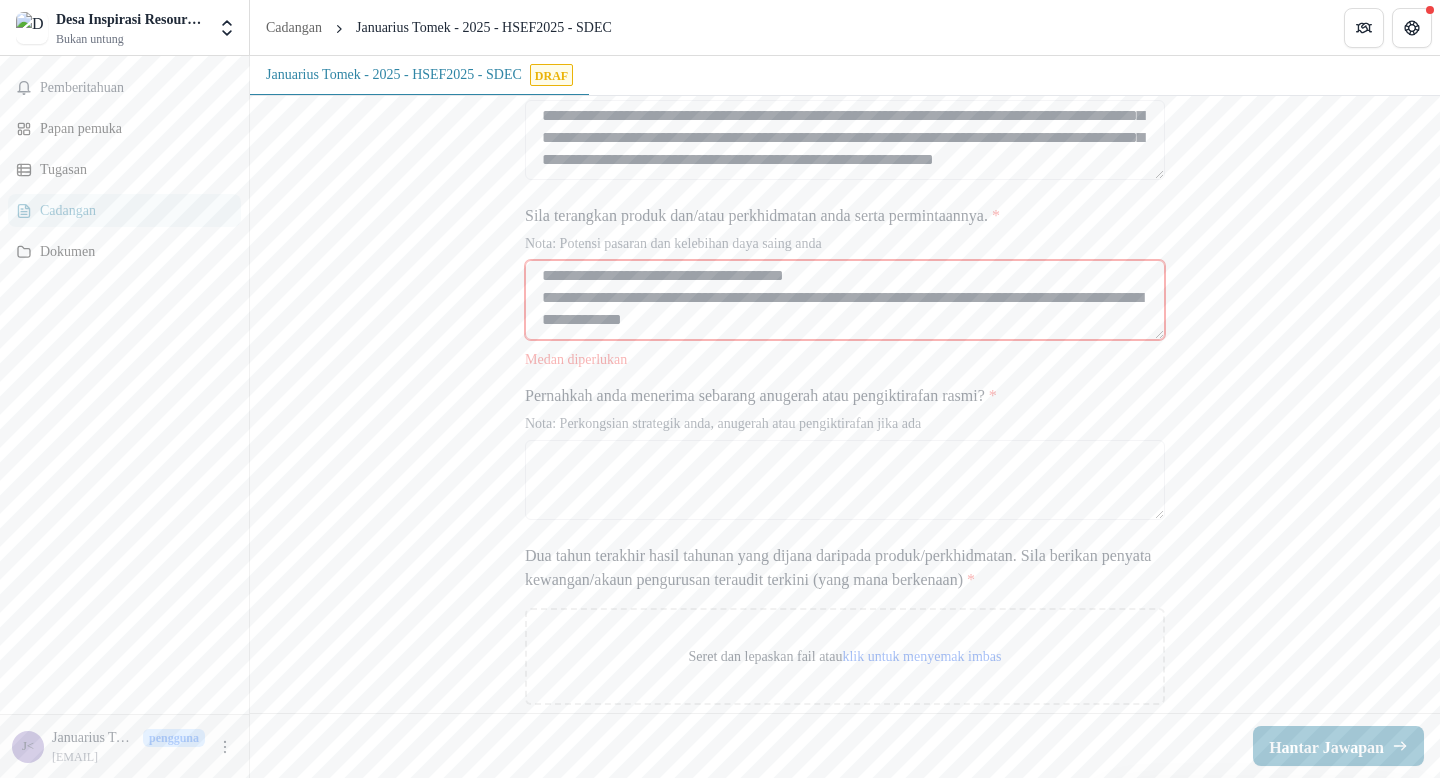 type on "**********" 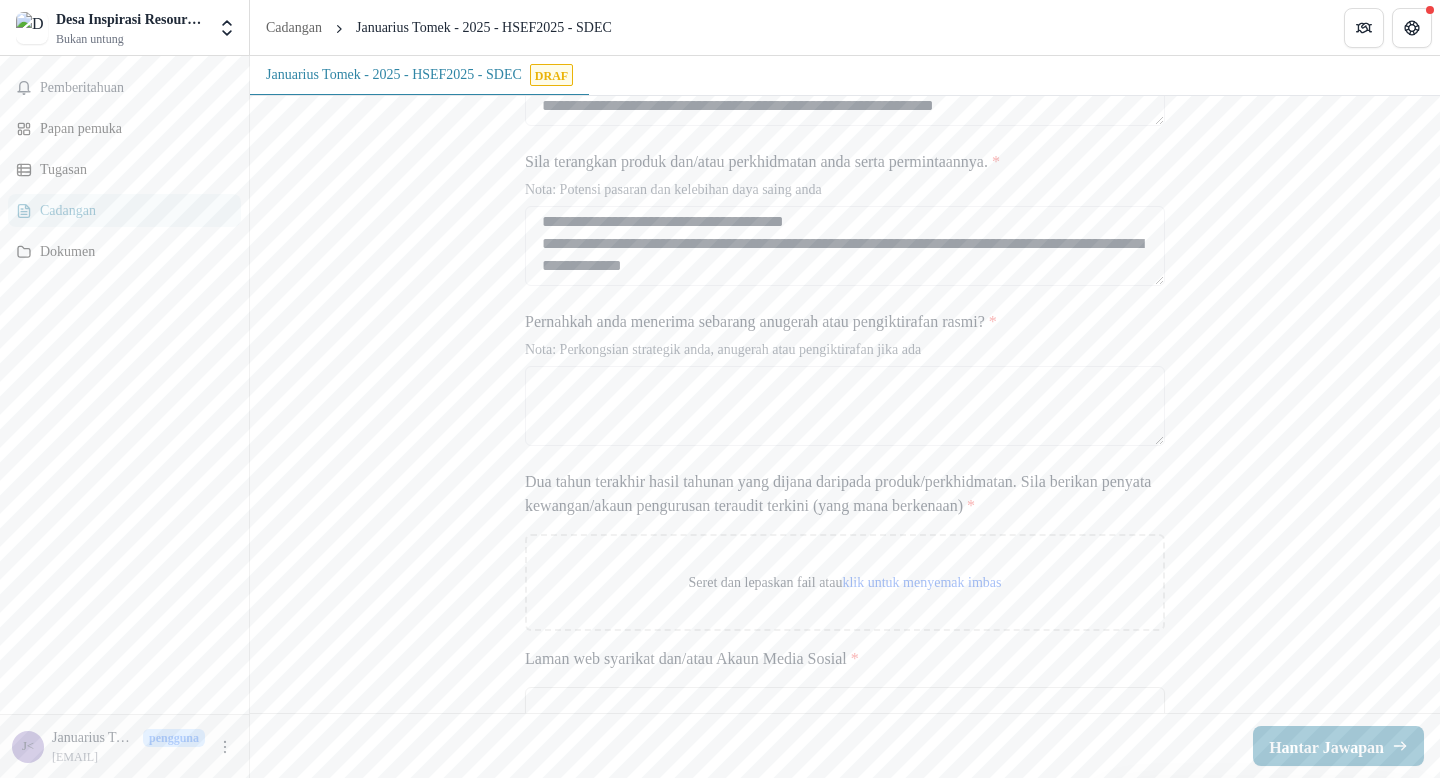 scroll, scrollTop: 3677, scrollLeft: 0, axis: vertical 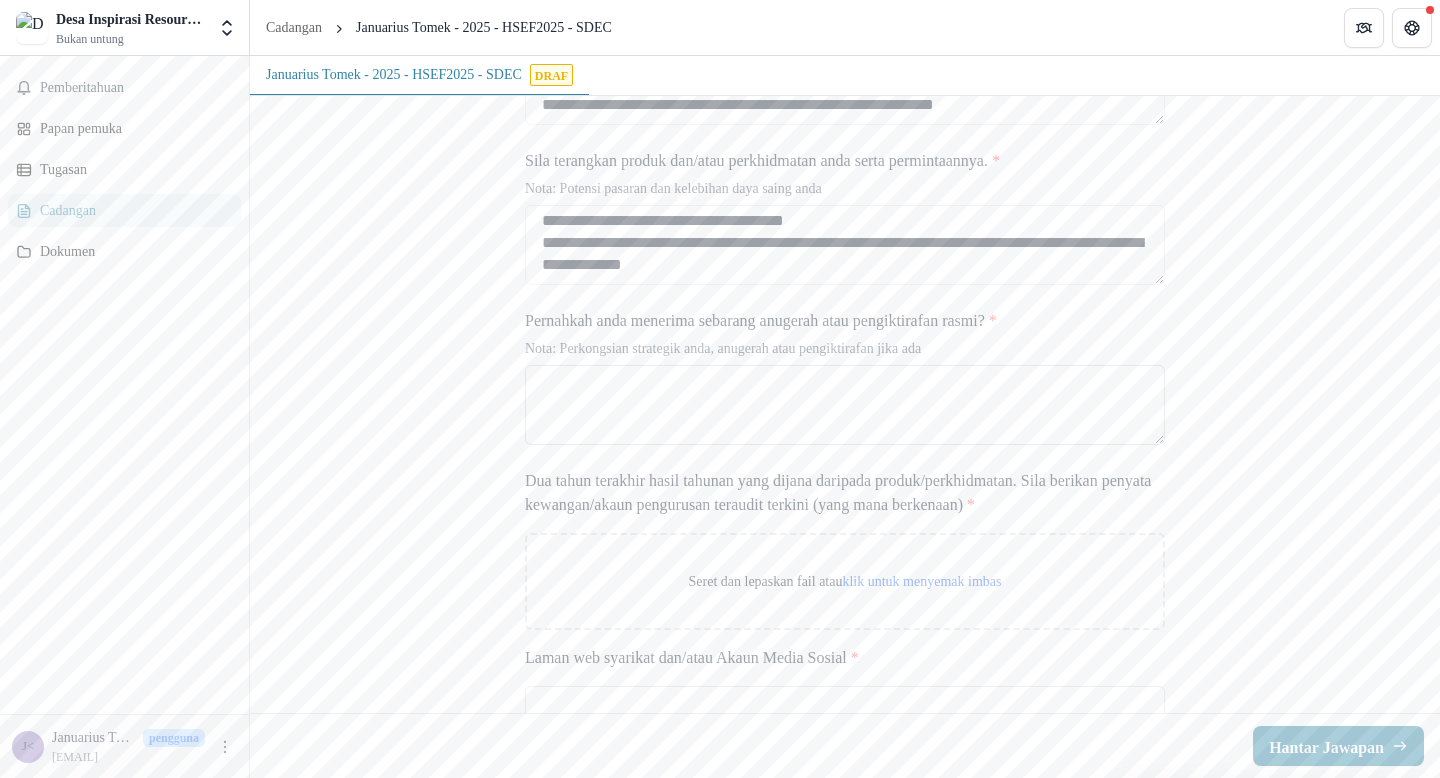 click on "Pernahkah anda menerima sebarang anugerah atau pengiktirafan rasmi?  *" at bounding box center (845, 405) 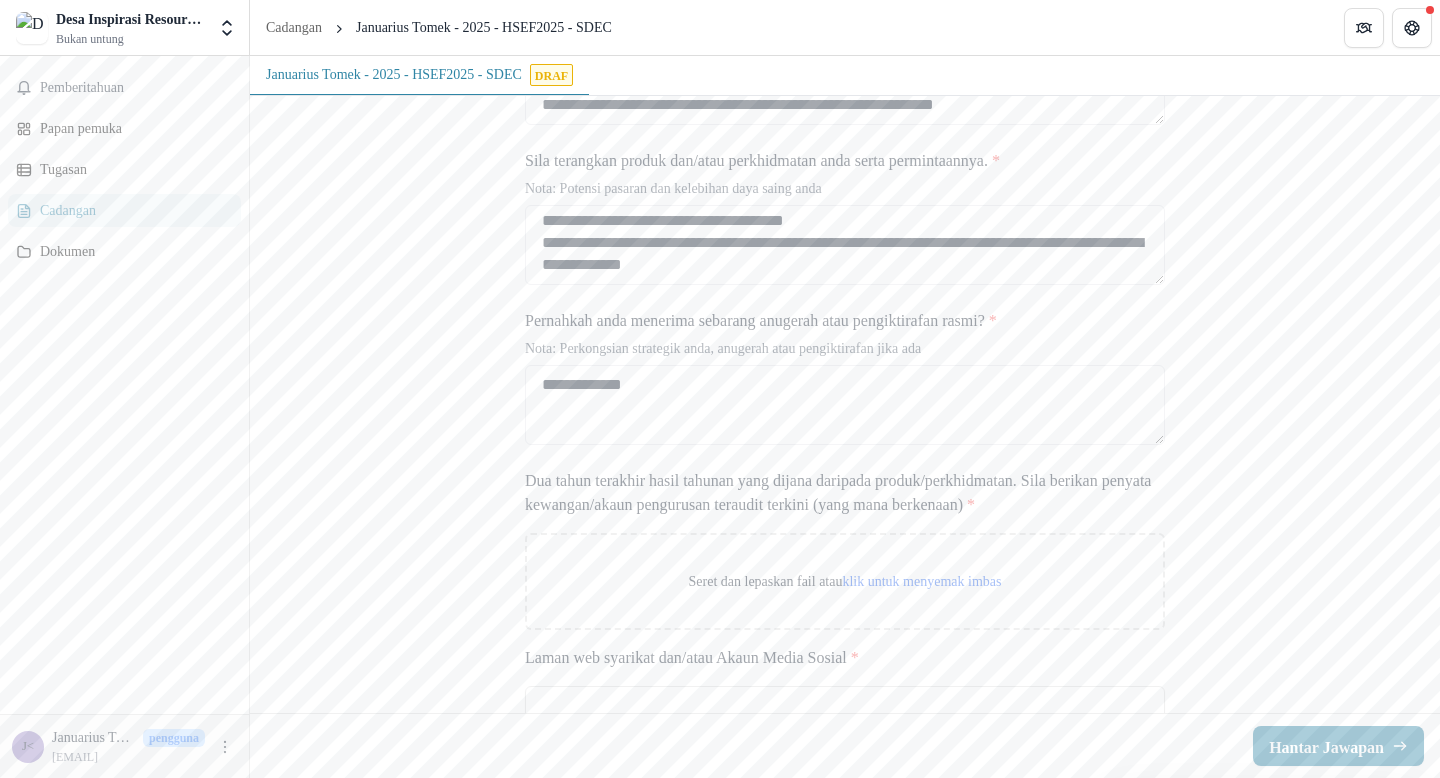 drag, startPoint x: 579, startPoint y: 566, endPoint x: 502, endPoint y: 569, distance: 77.05842 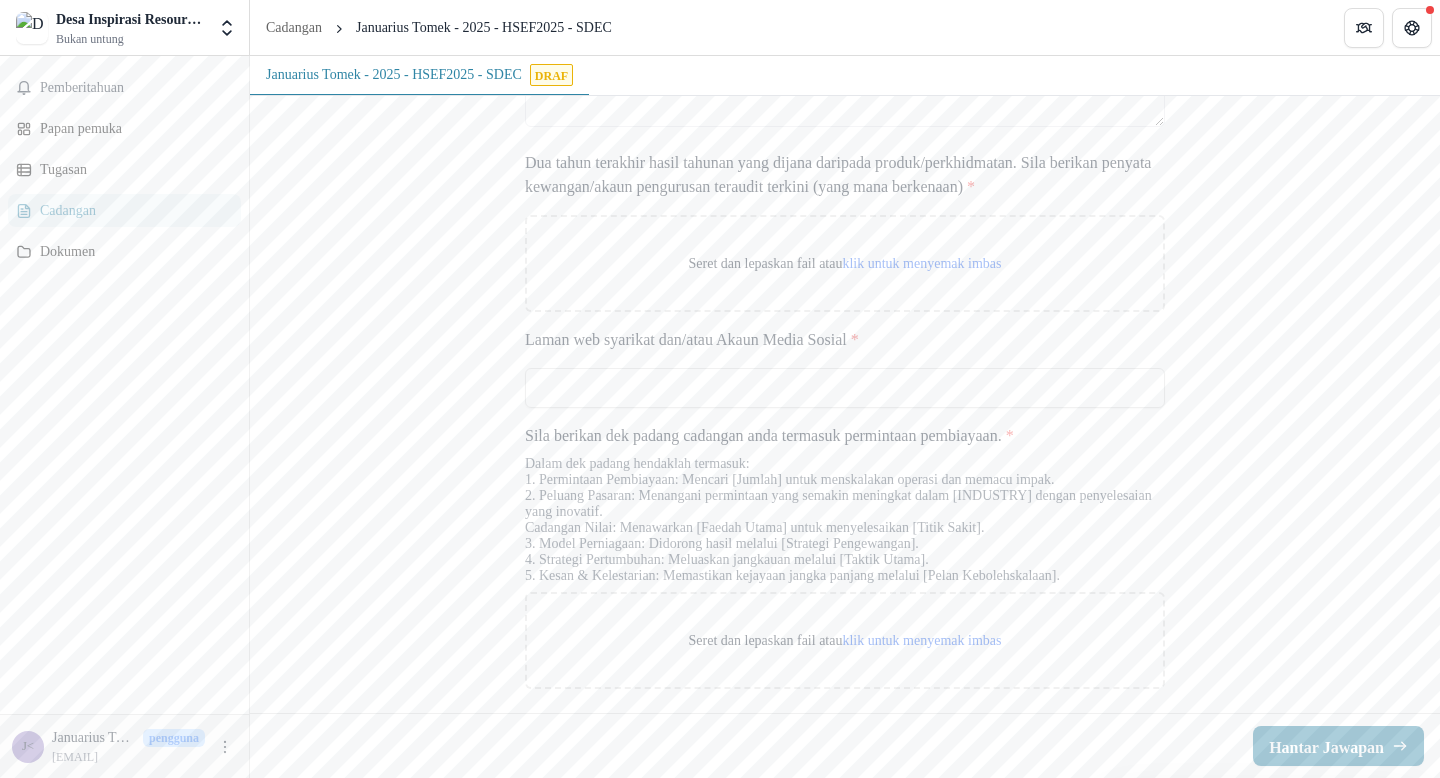 scroll, scrollTop: 4159, scrollLeft: 0, axis: vertical 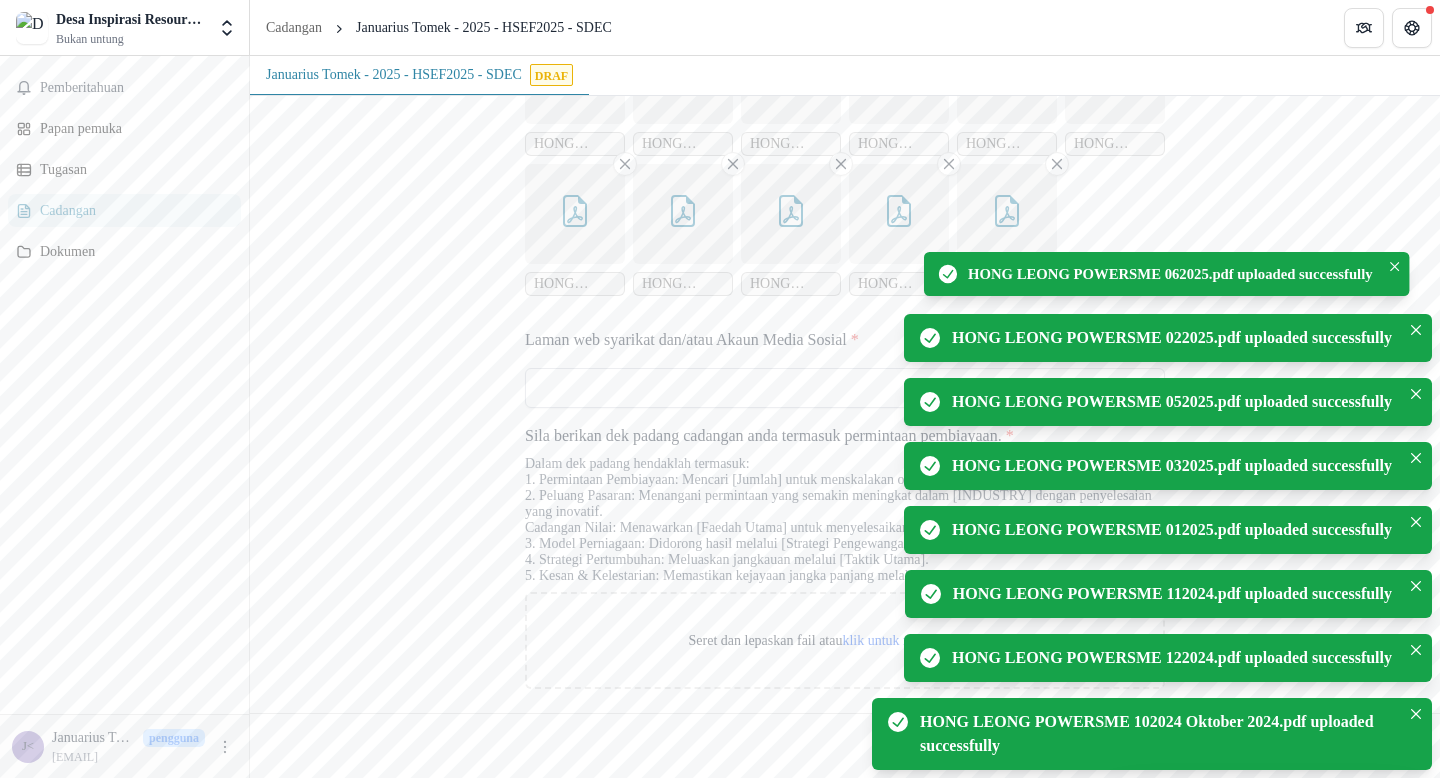 click on "Laman web syarikat dan/atau Akaun Media Sosial  *" at bounding box center (845, 388) 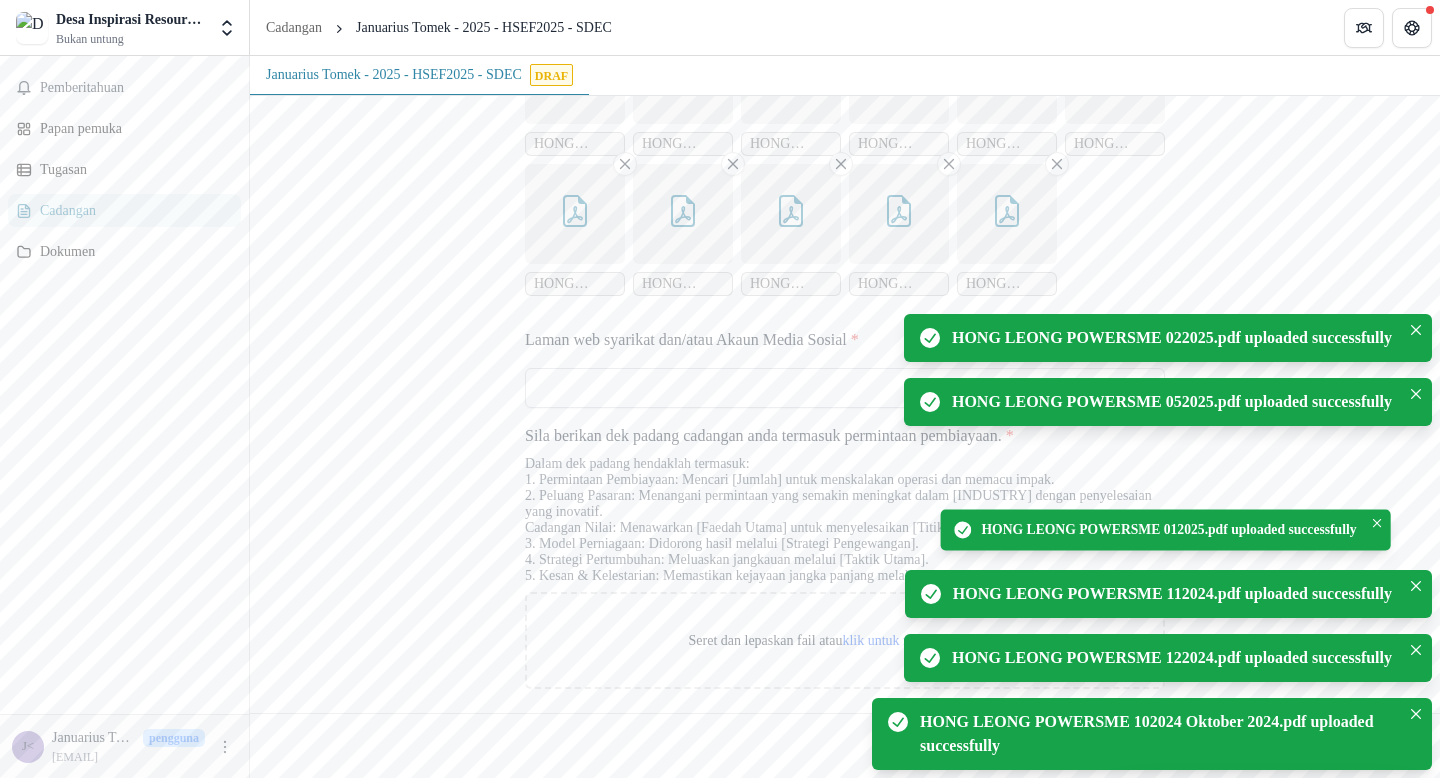 paste on "**********" 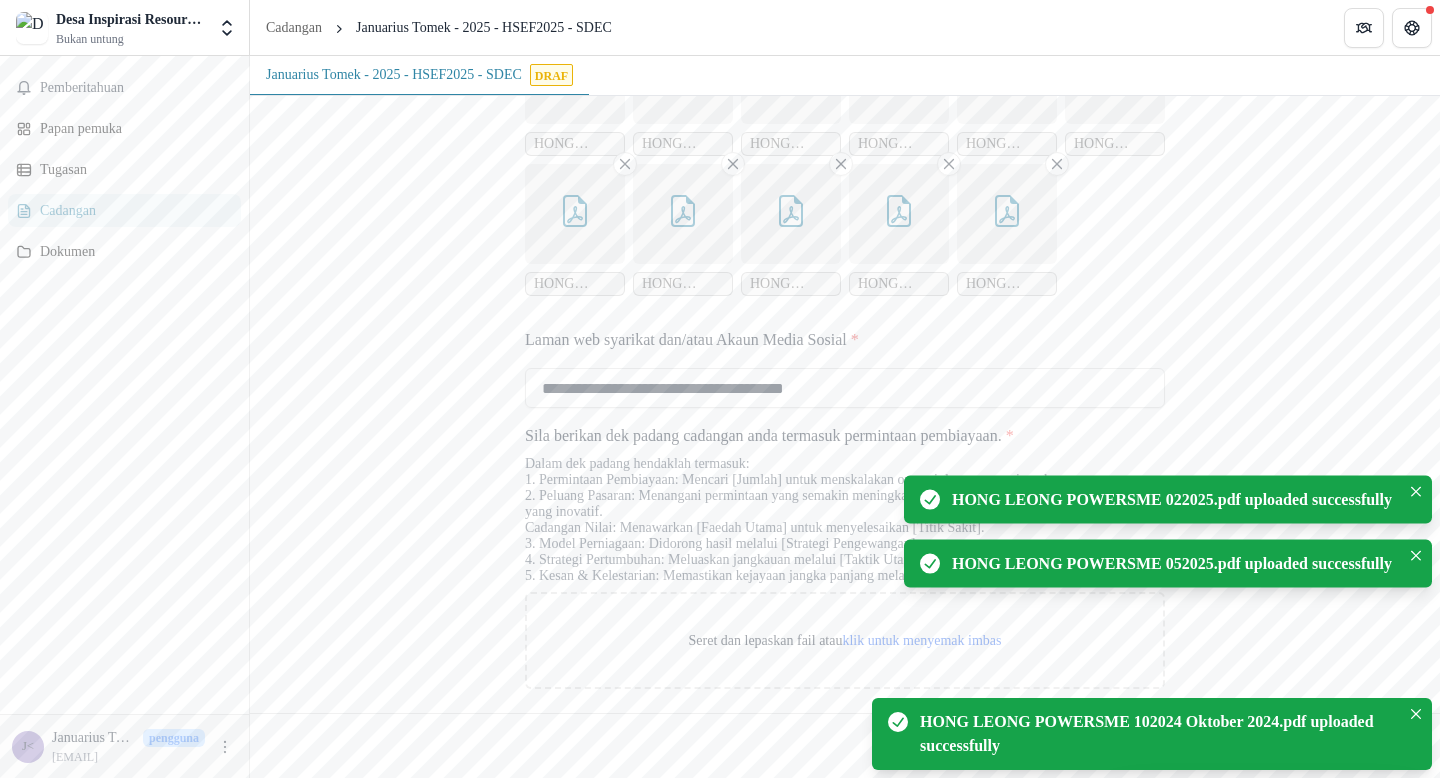 type on "**********" 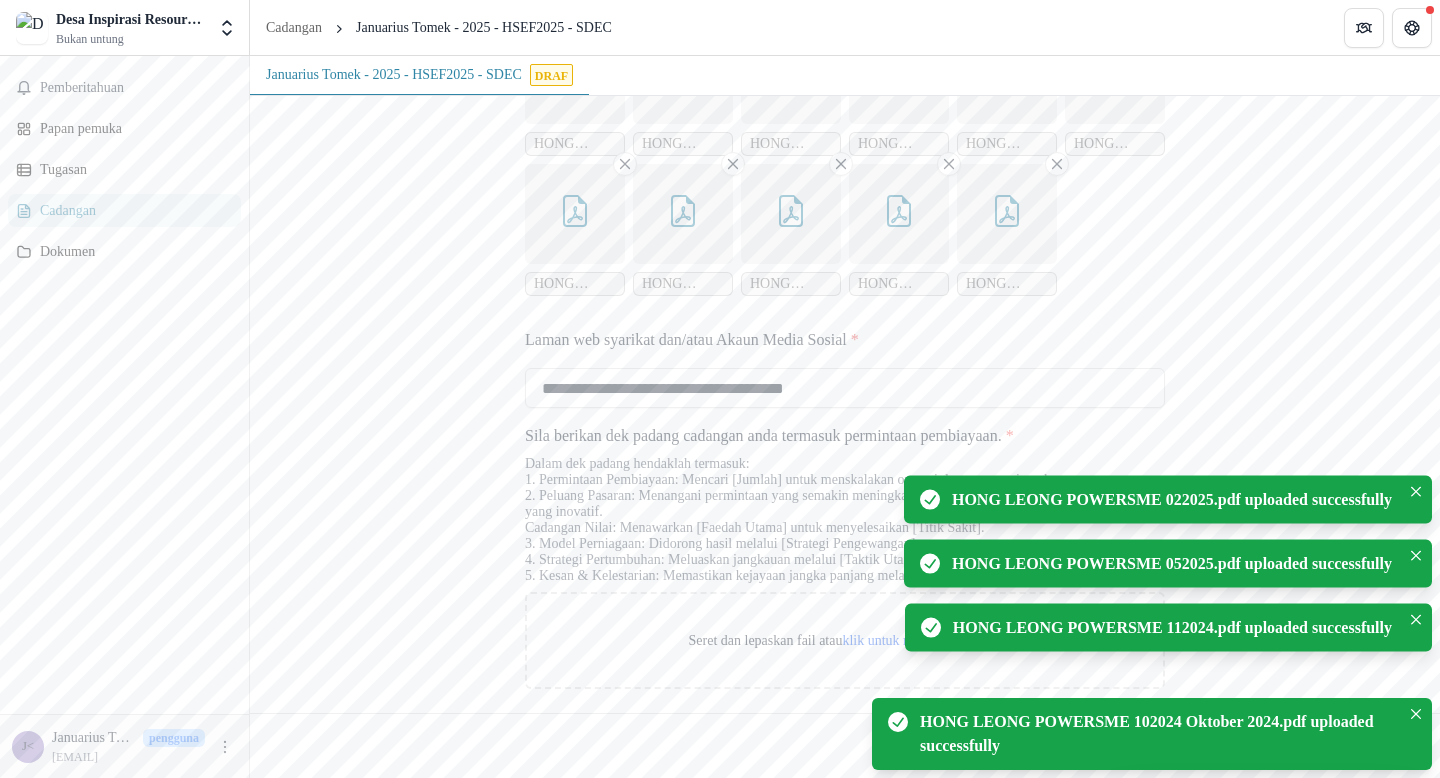 click on "**********" at bounding box center [845, -1596] 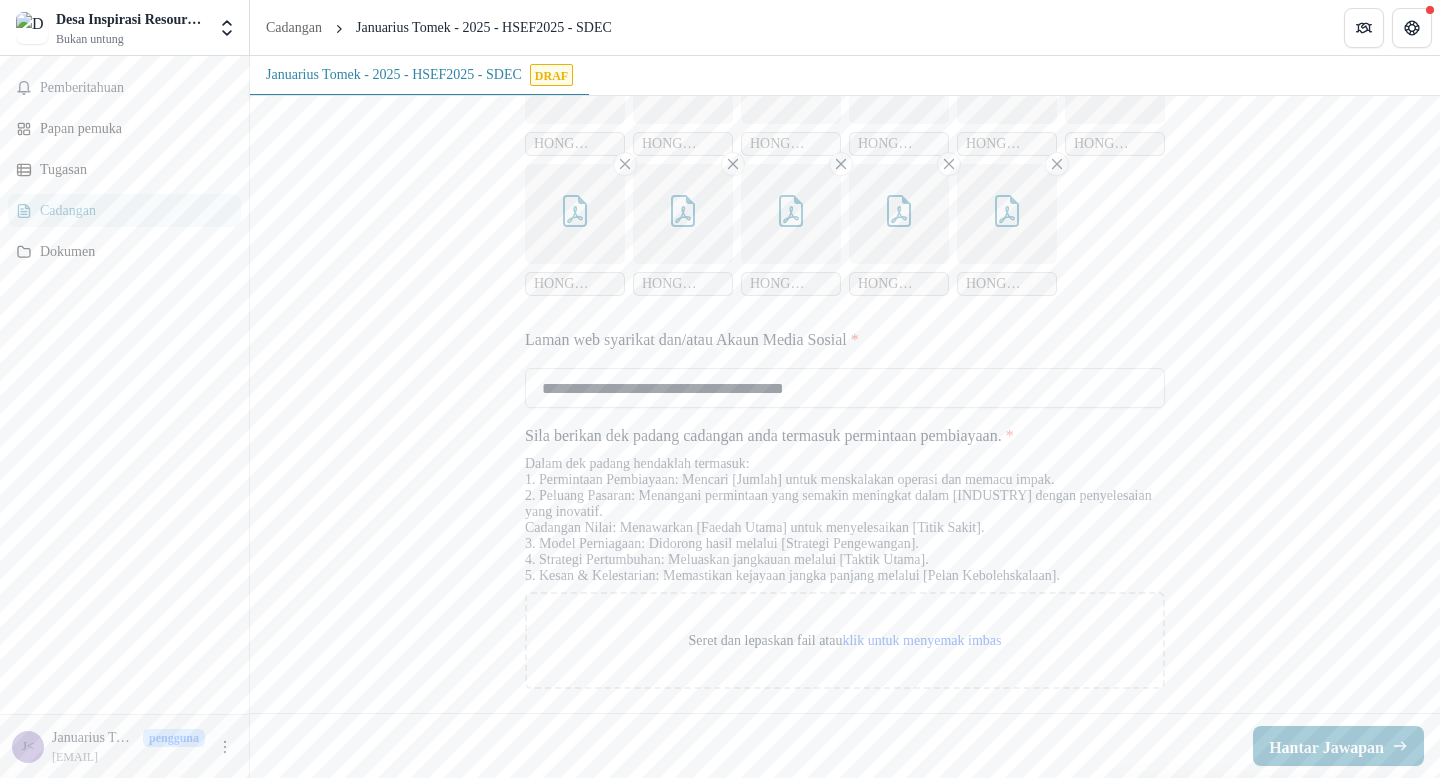 scroll, scrollTop: 4512, scrollLeft: 0, axis: vertical 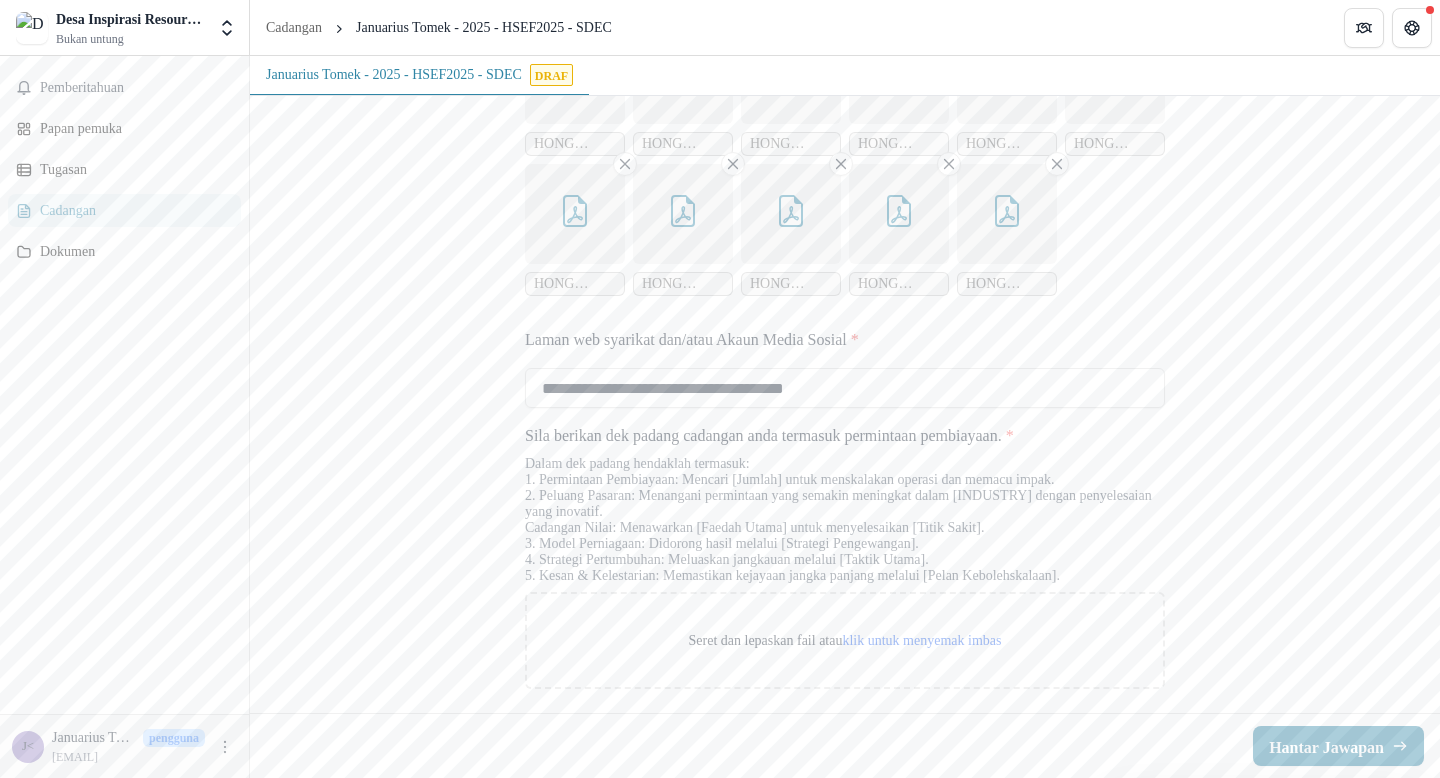drag, startPoint x: 1285, startPoint y: 502, endPoint x: 784, endPoint y: 553, distance: 503.5891 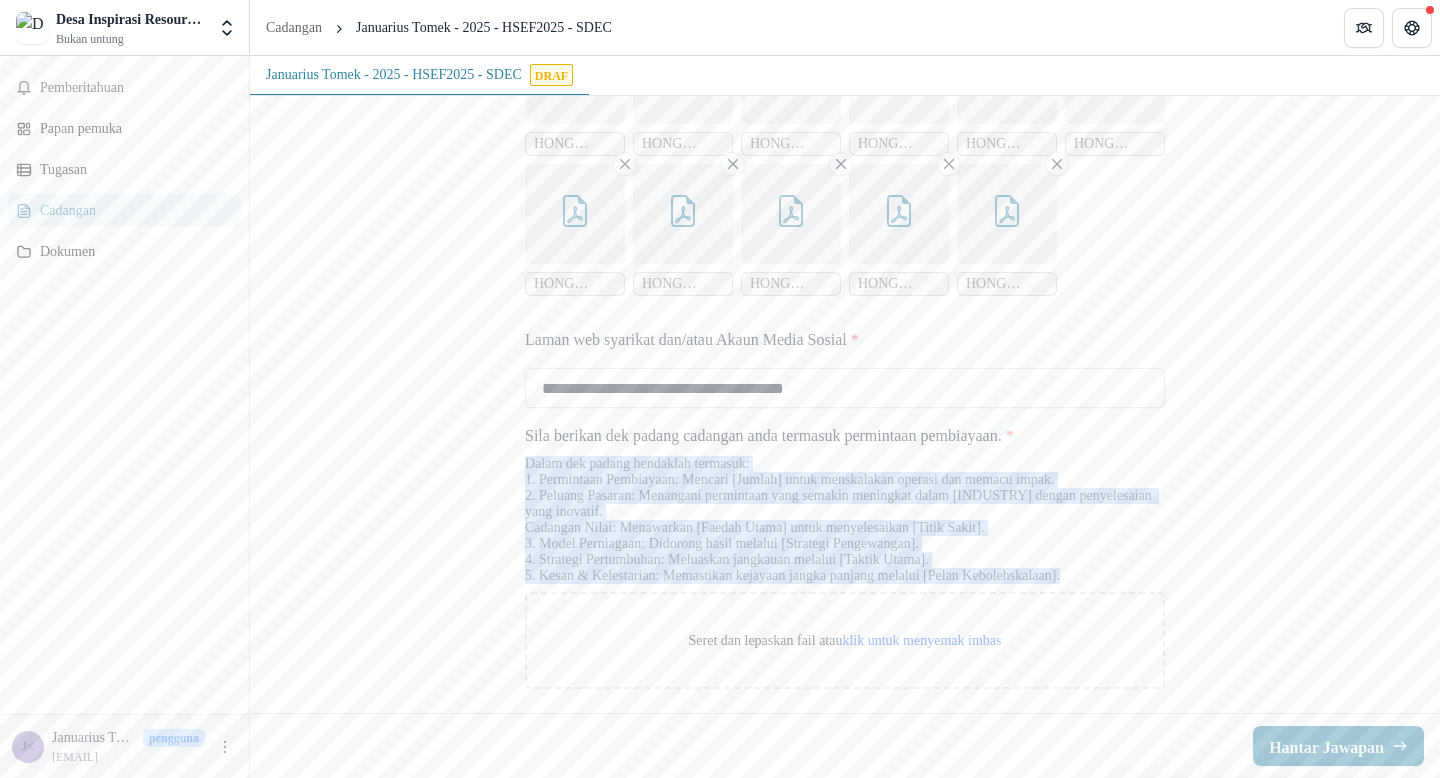 drag, startPoint x: 1143, startPoint y: 578, endPoint x: 508, endPoint y: 463, distance: 645.32935 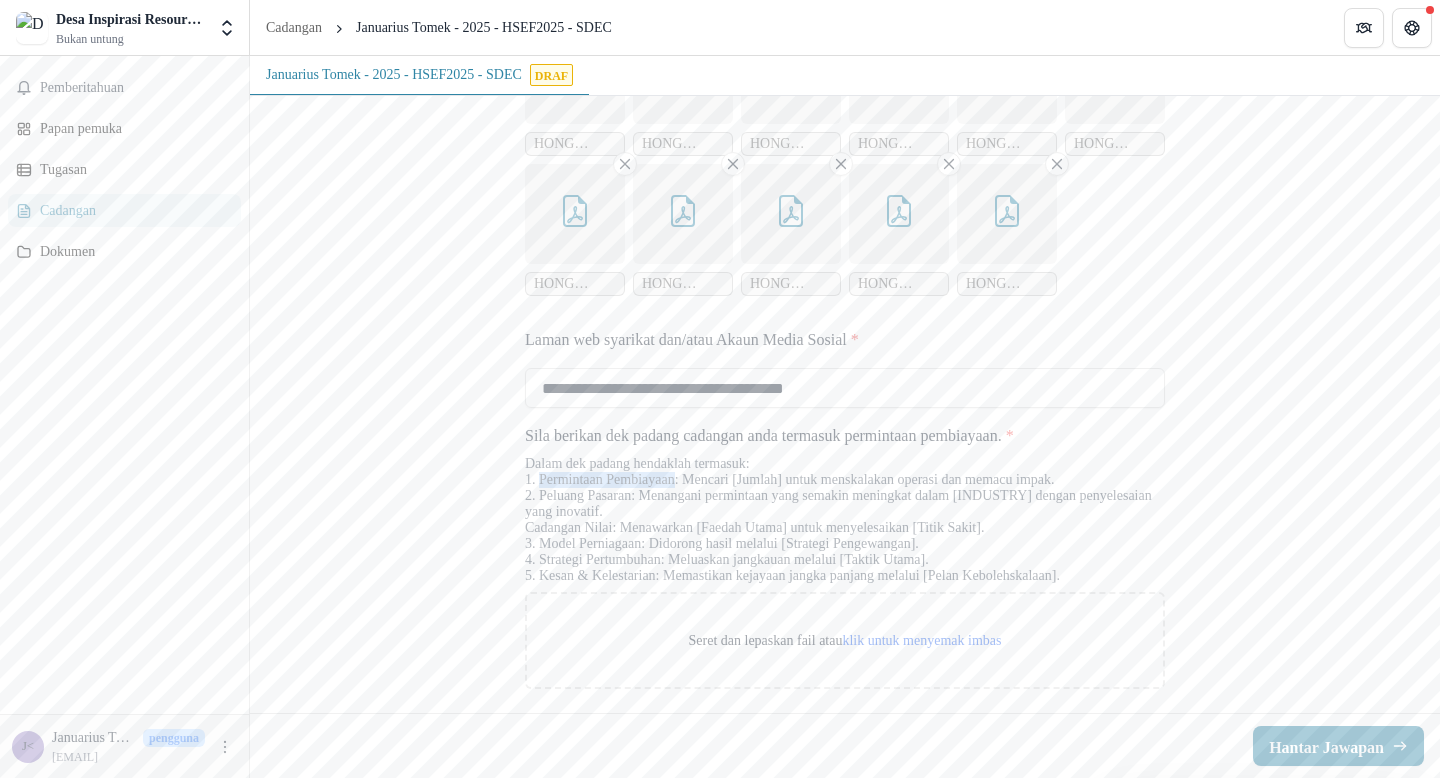 drag, startPoint x: 538, startPoint y: 473, endPoint x: 695, endPoint y: 477, distance: 157.05095 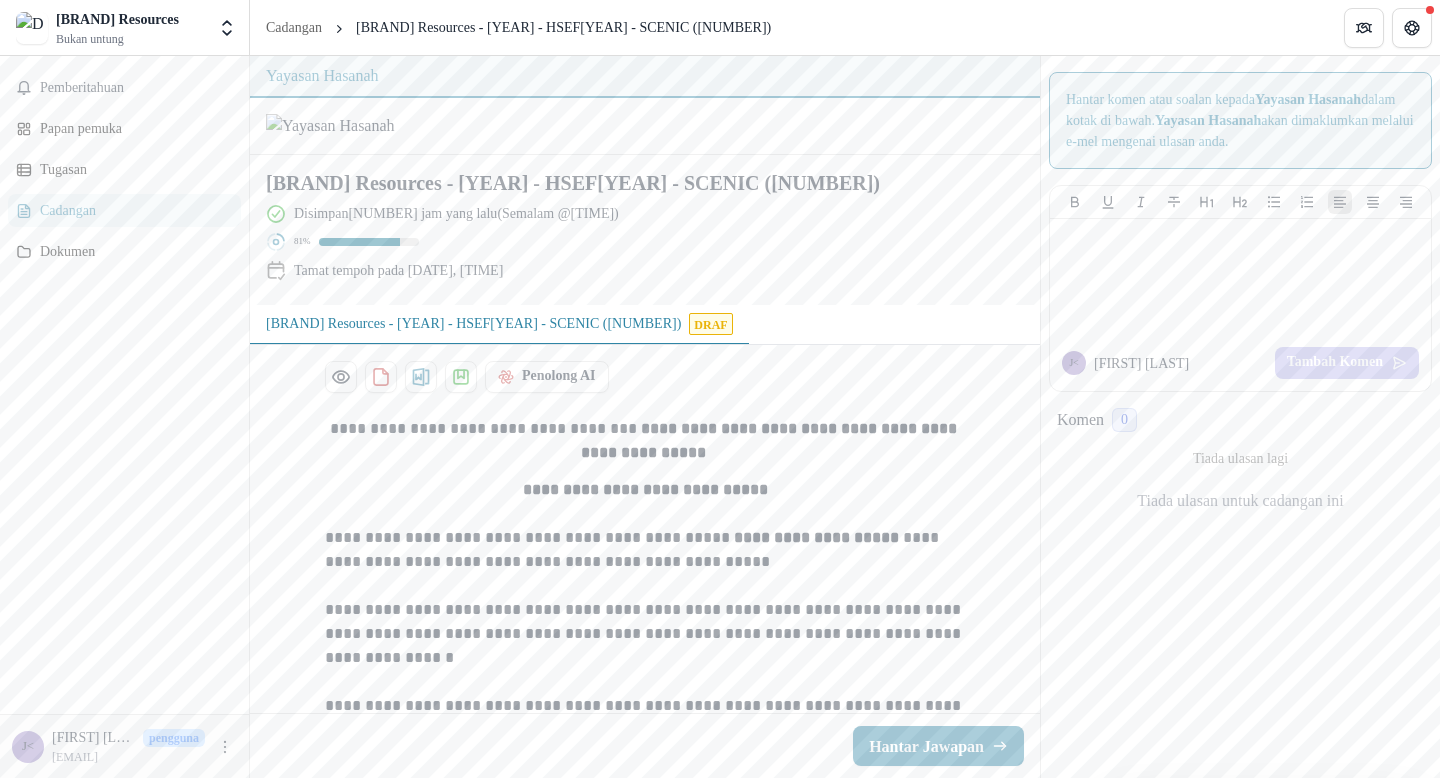 scroll, scrollTop: 0, scrollLeft: 0, axis: both 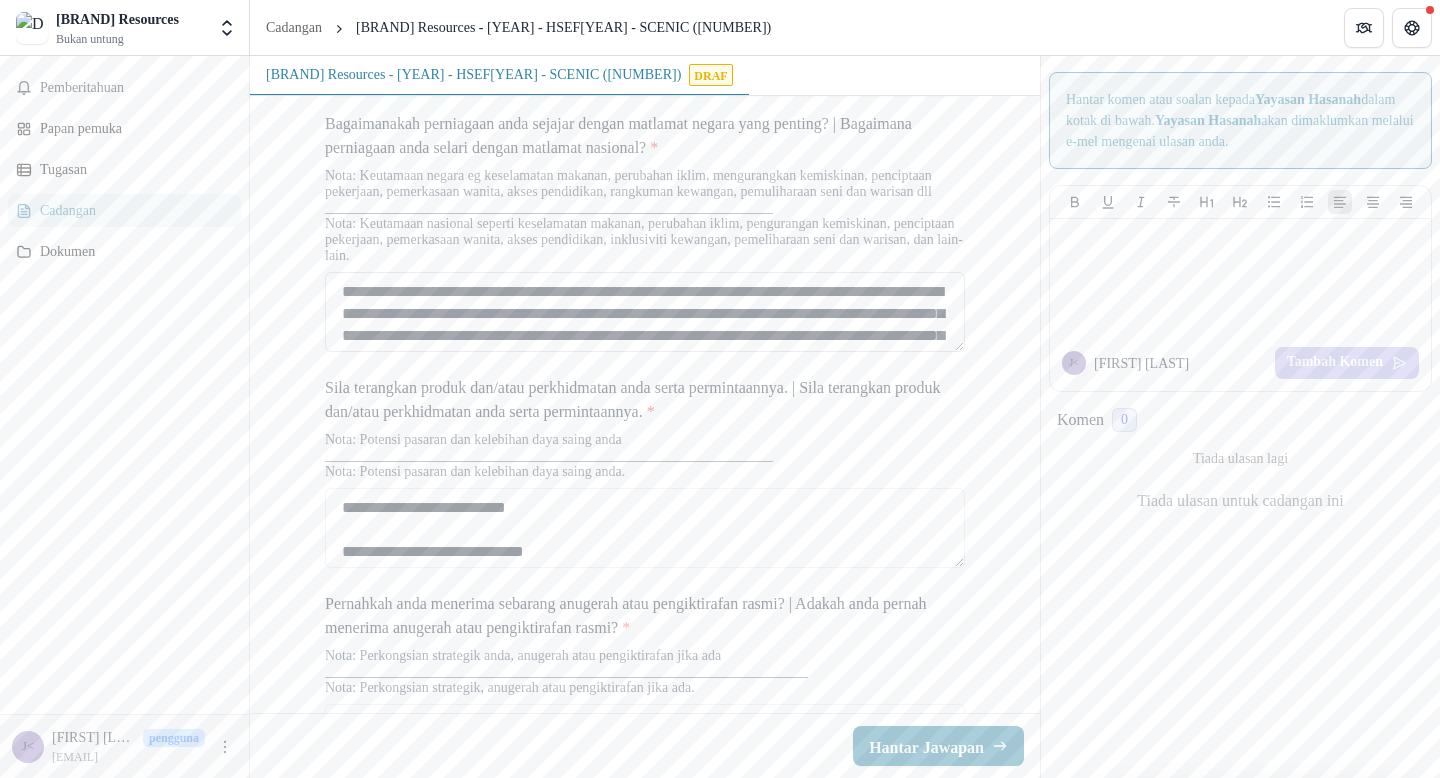 click on "**********" at bounding box center (645, 312) 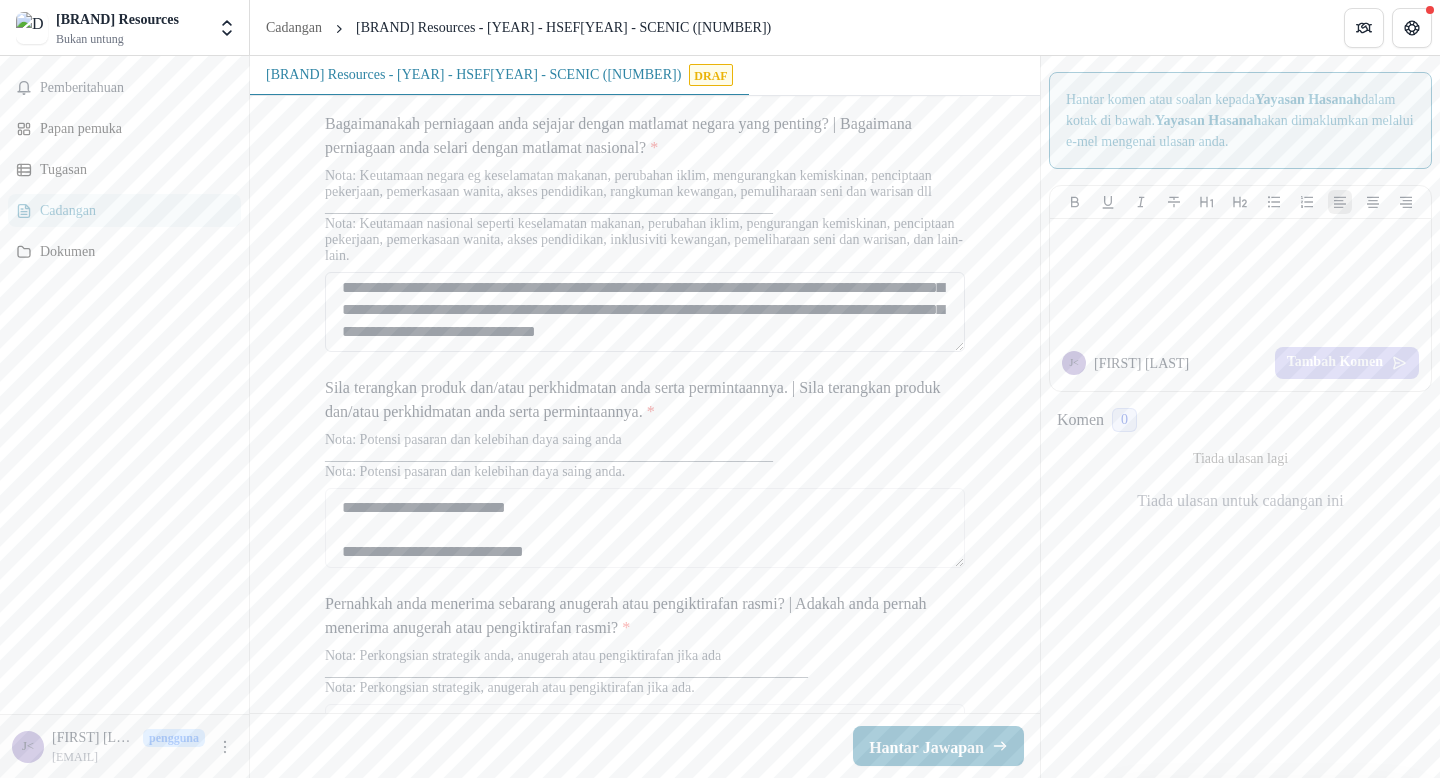 scroll, scrollTop: 202, scrollLeft: 0, axis: vertical 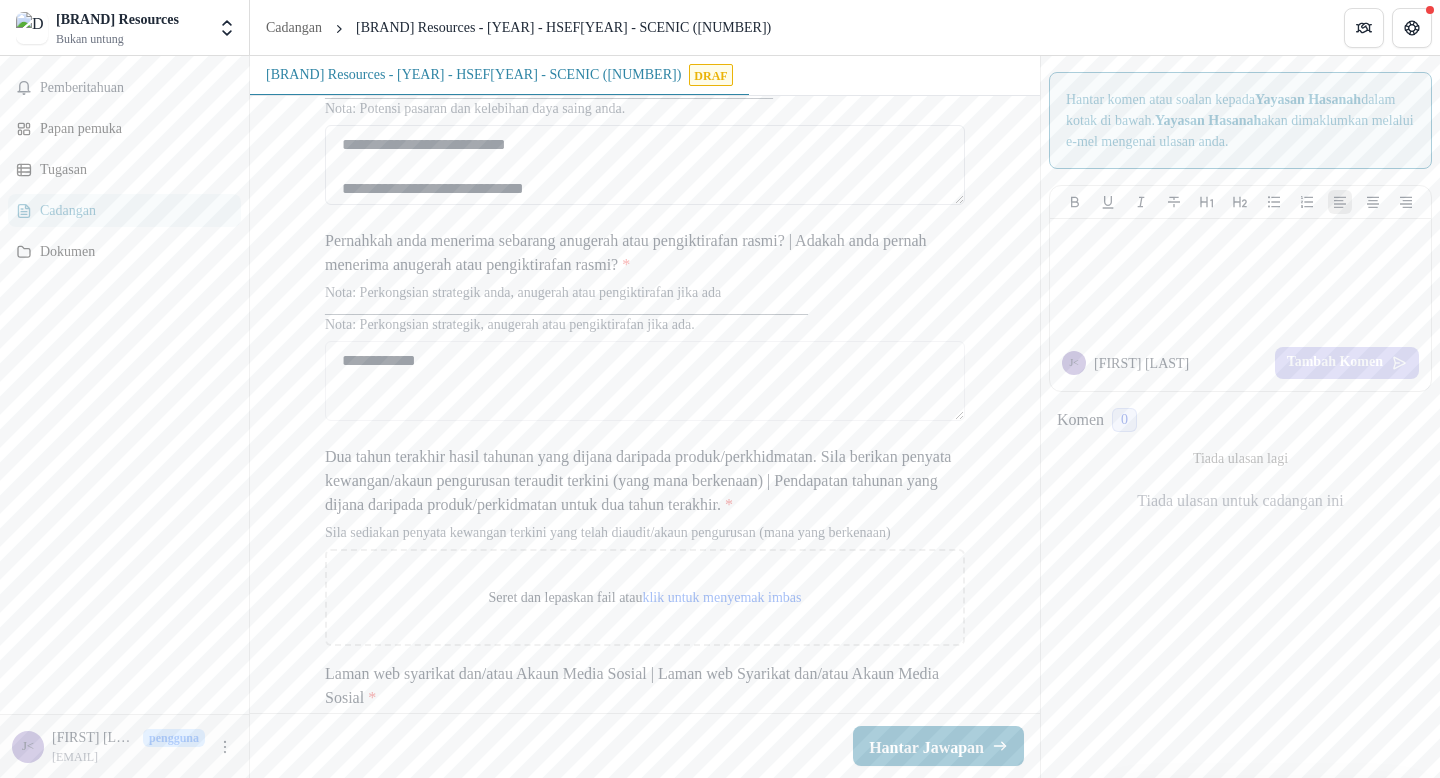 click on "**********" at bounding box center [645, 165] 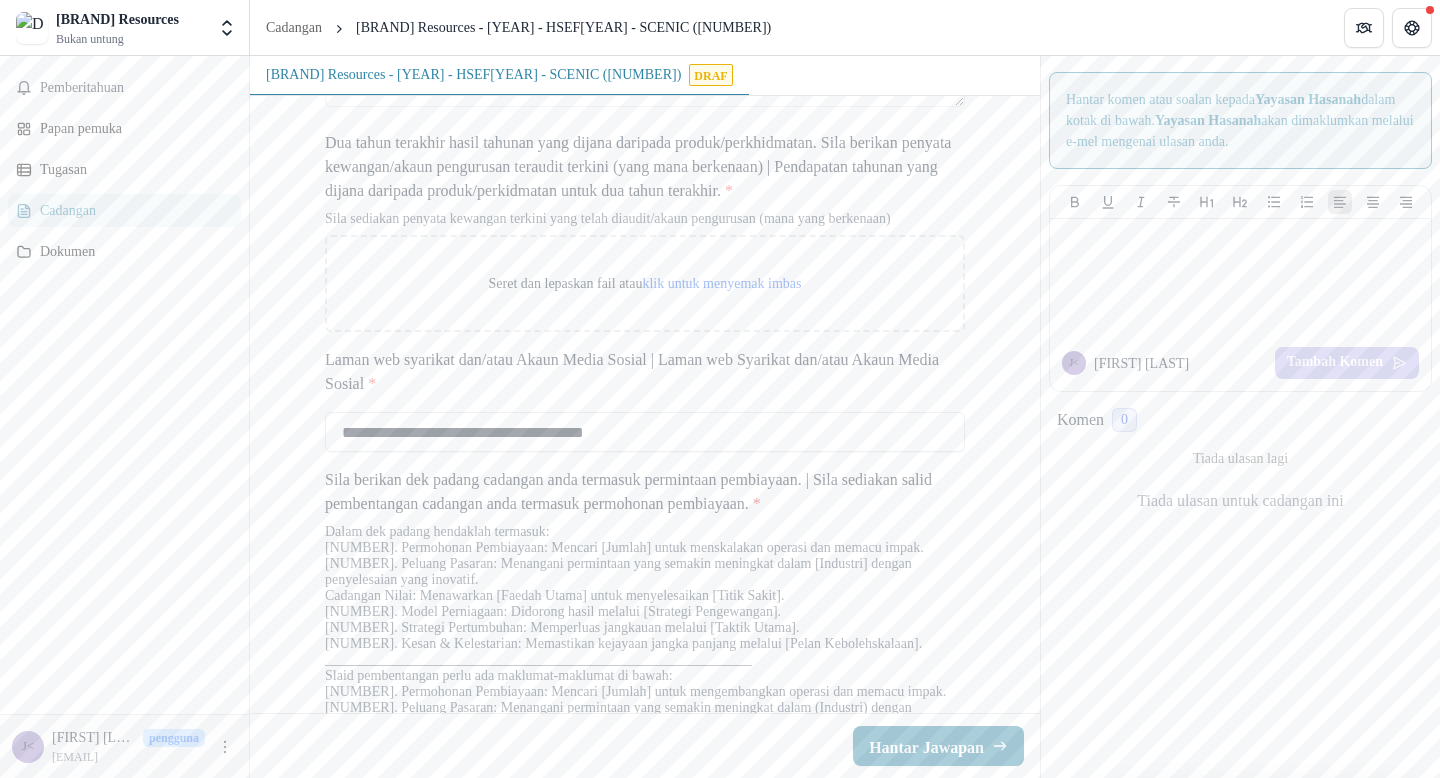 scroll, scrollTop: 5026, scrollLeft: 0, axis: vertical 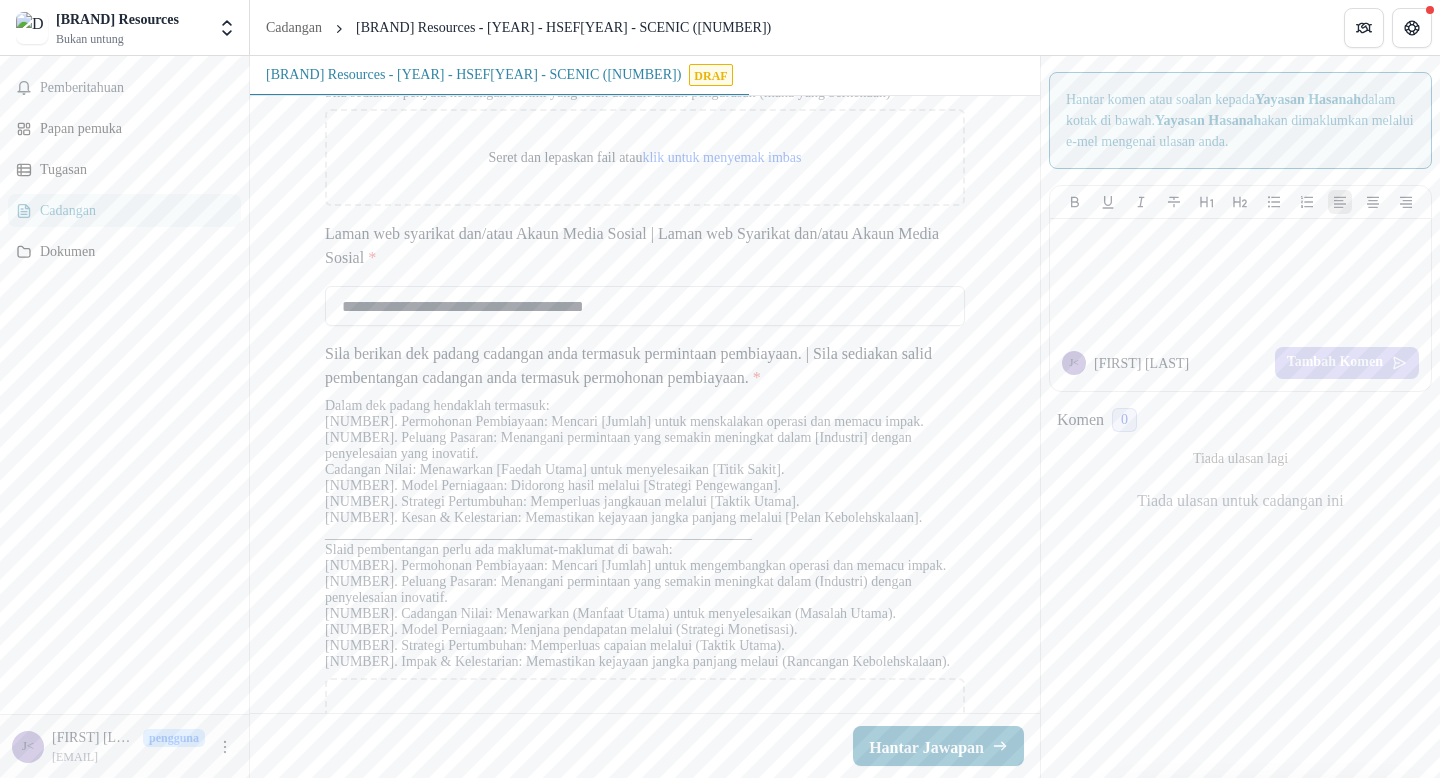 drag, startPoint x: 682, startPoint y: 638, endPoint x: 334, endPoint y: 637, distance: 348.00143 